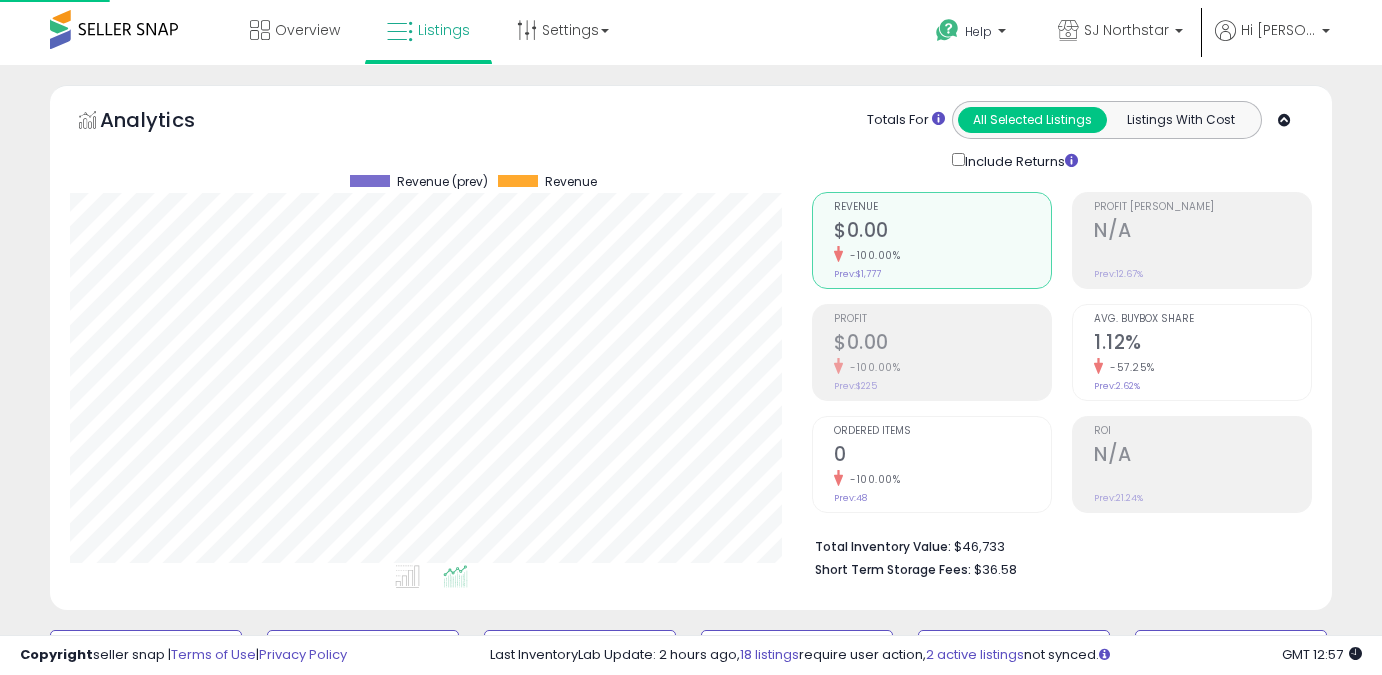 scroll, scrollTop: 1474, scrollLeft: 0, axis: vertical 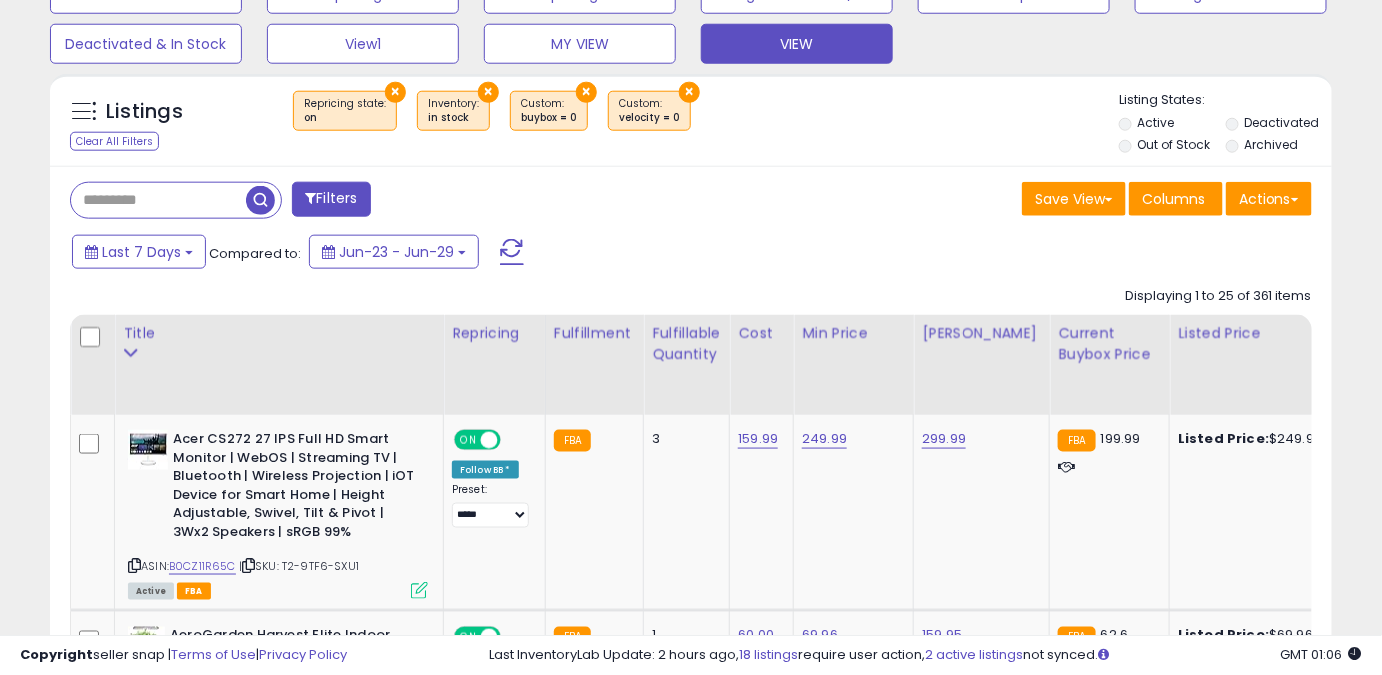 click at bounding box center (158, 200) 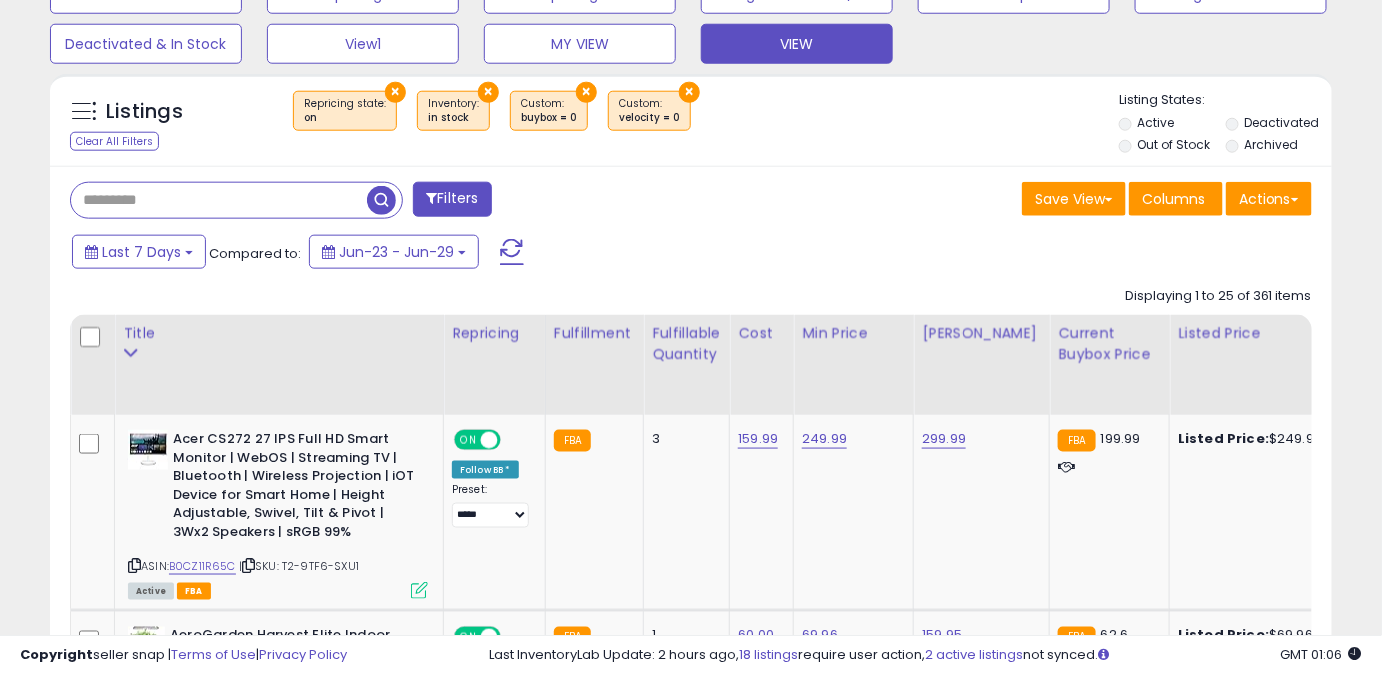 paste on "**********" 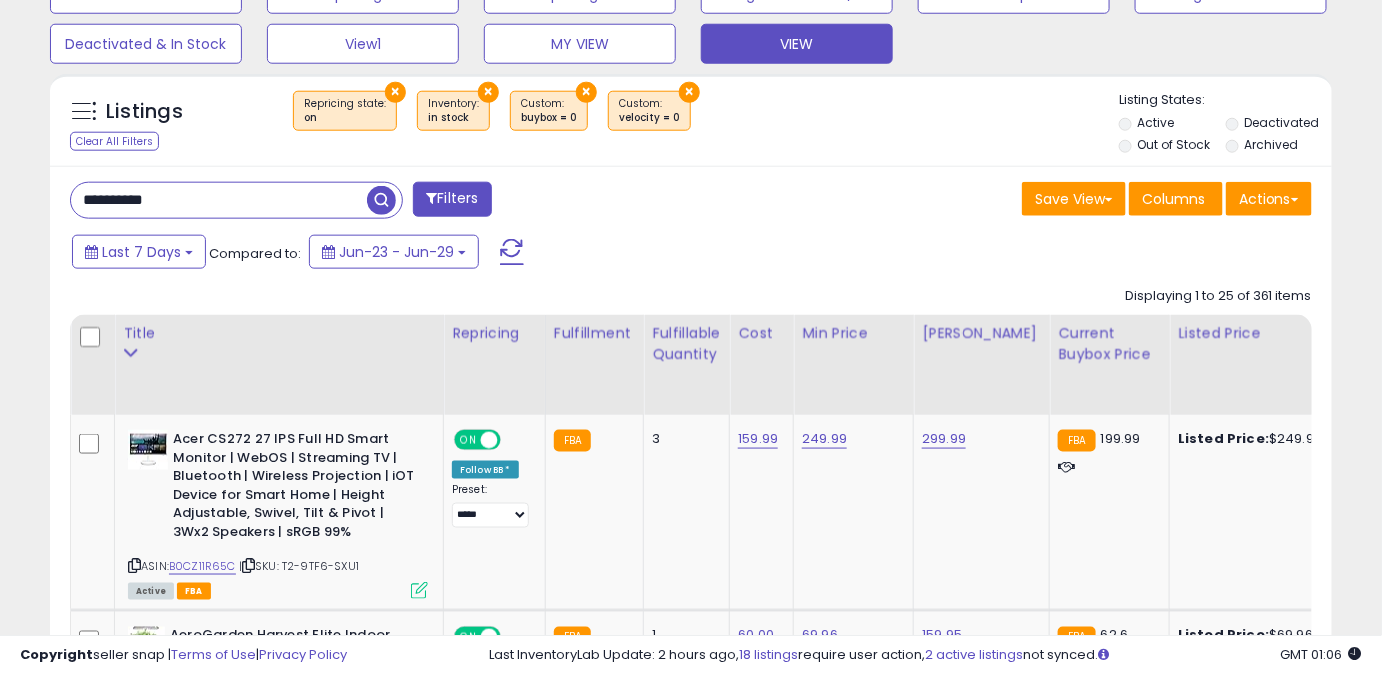 type on "**********" 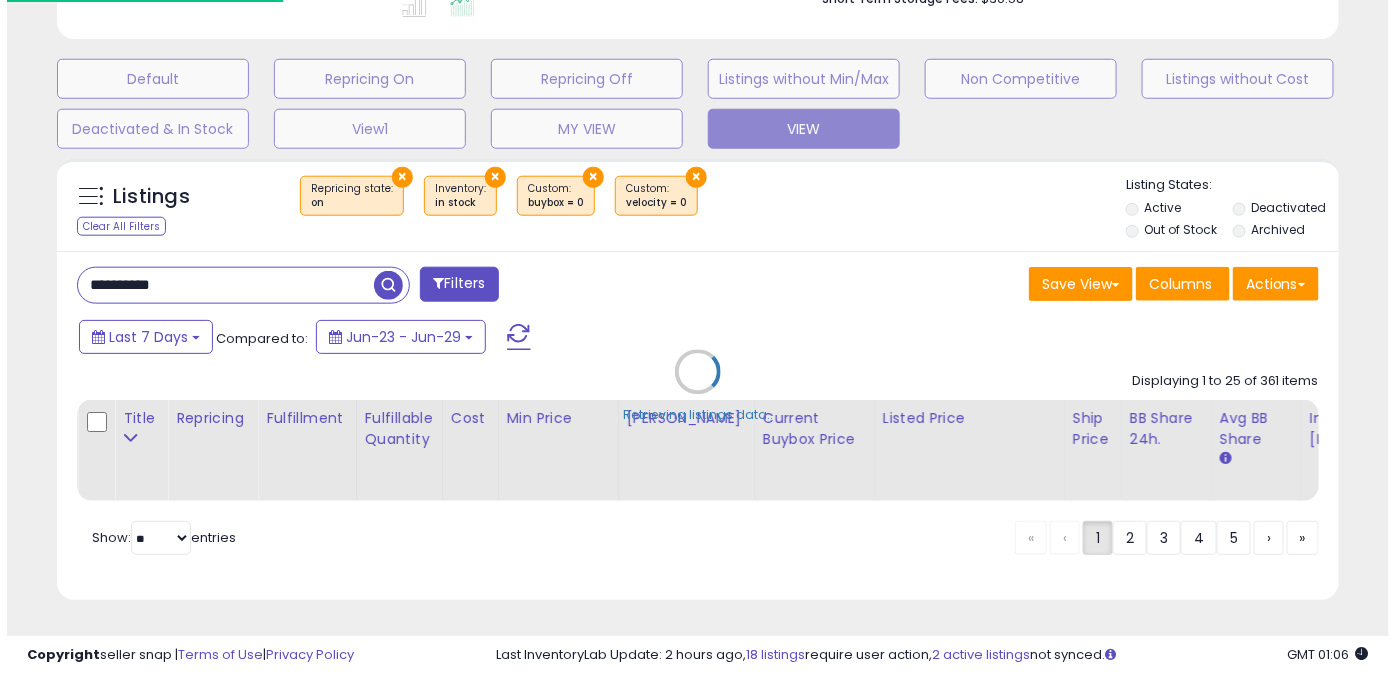 scroll, scrollTop: 584, scrollLeft: 0, axis: vertical 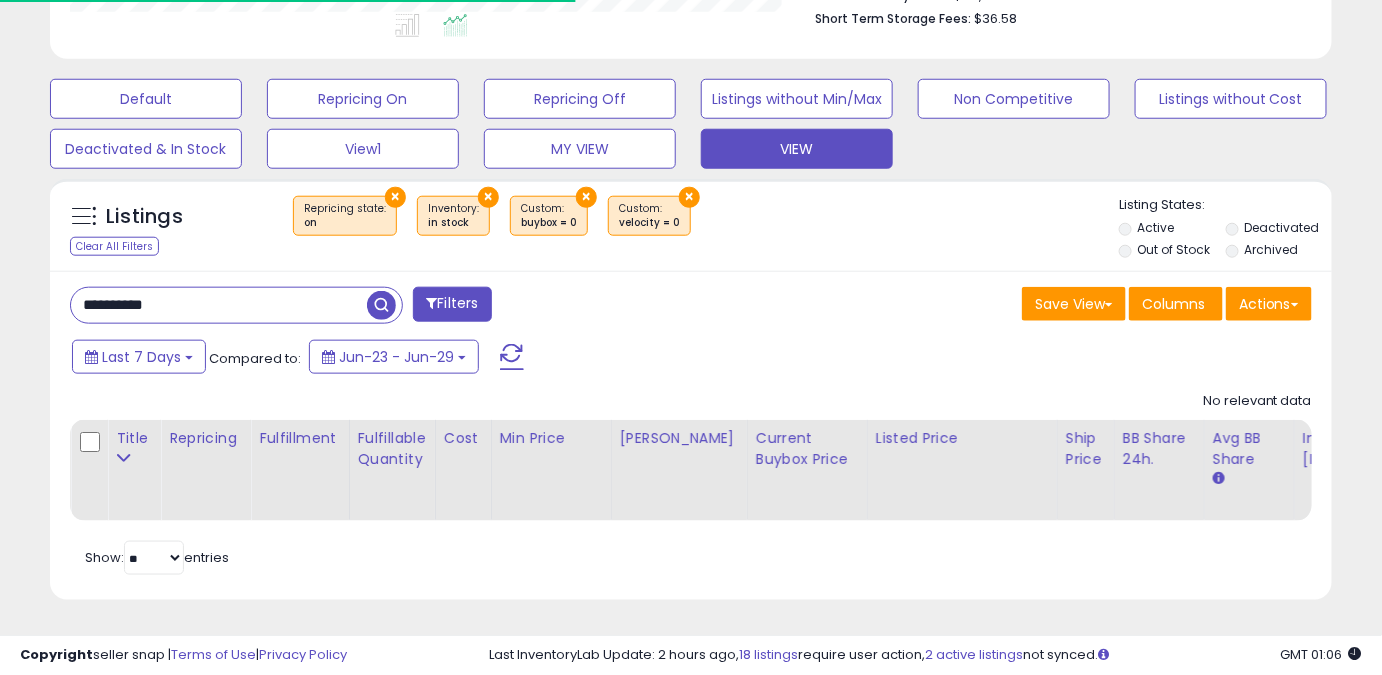 click on "×" at bounding box center [689, 197] 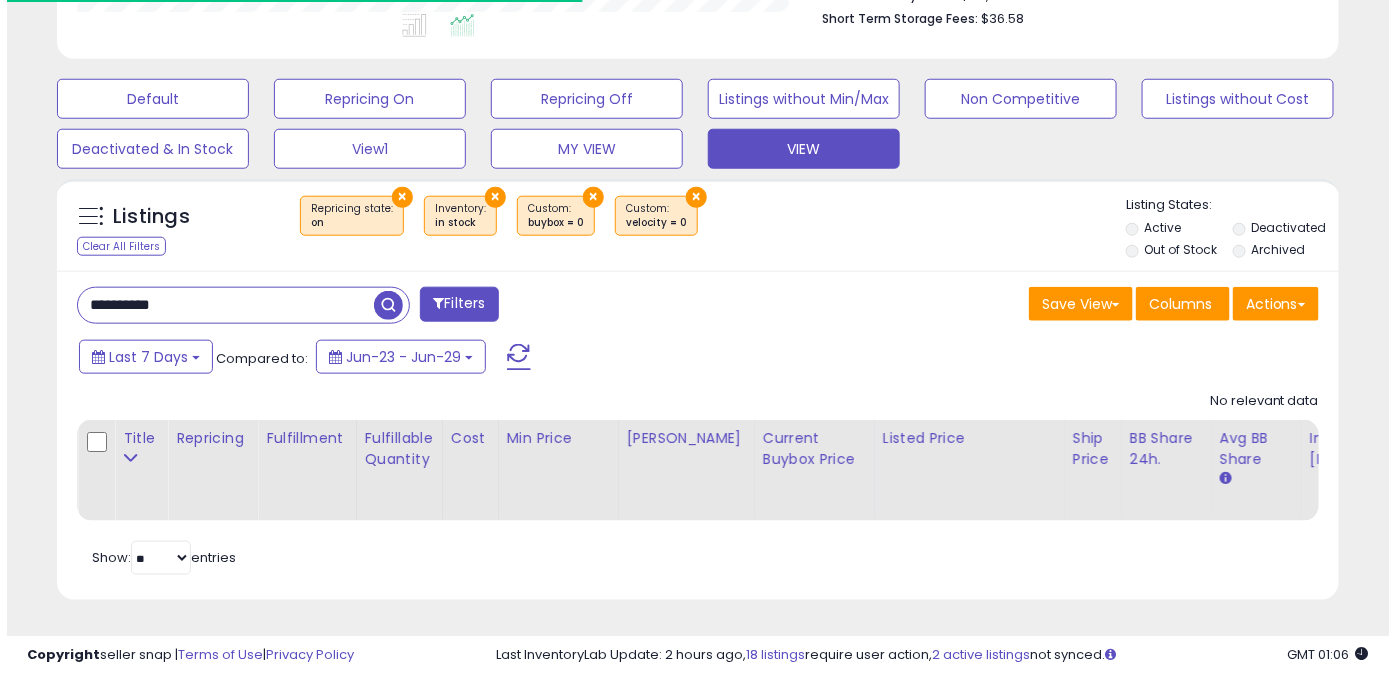 scroll, scrollTop: 999589, scrollLeft: 999249, axis: both 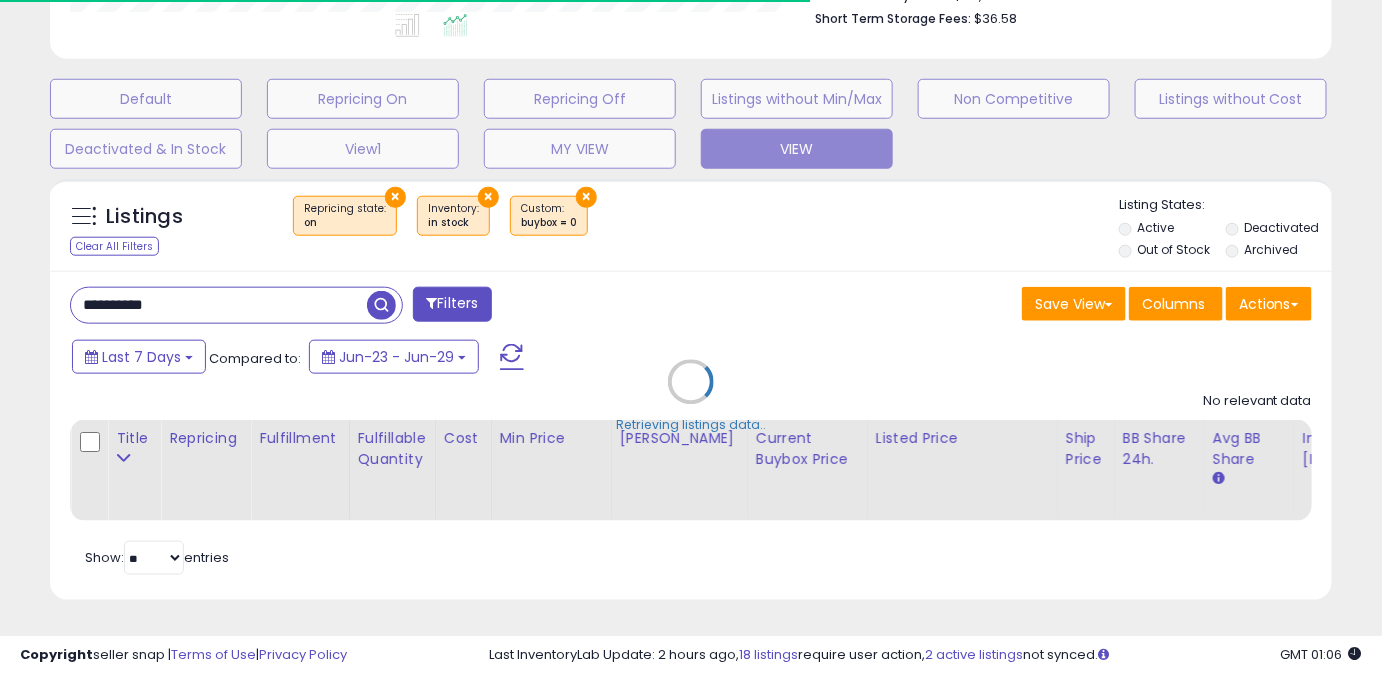 click on "Listings
Clear All Filters
×
Repricing state :
on
× Inventory in stock ×" at bounding box center [691, 389] 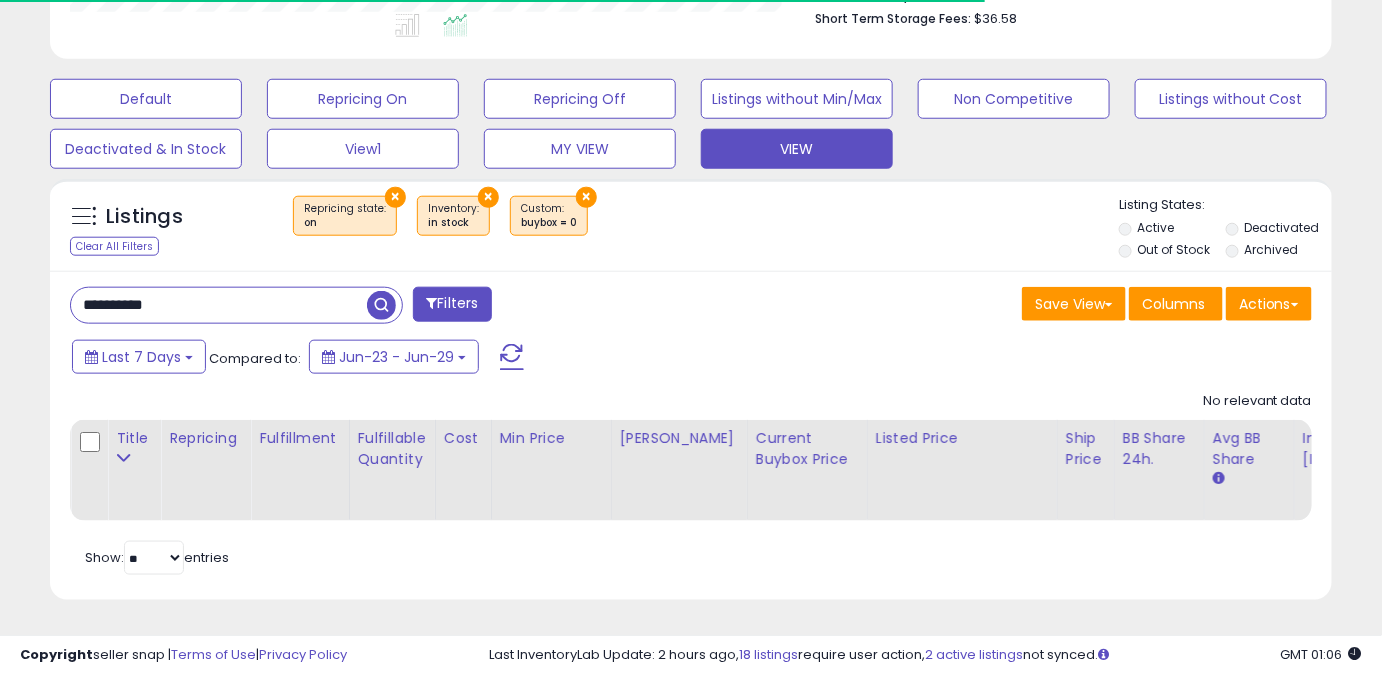 click on "×" at bounding box center [586, 197] 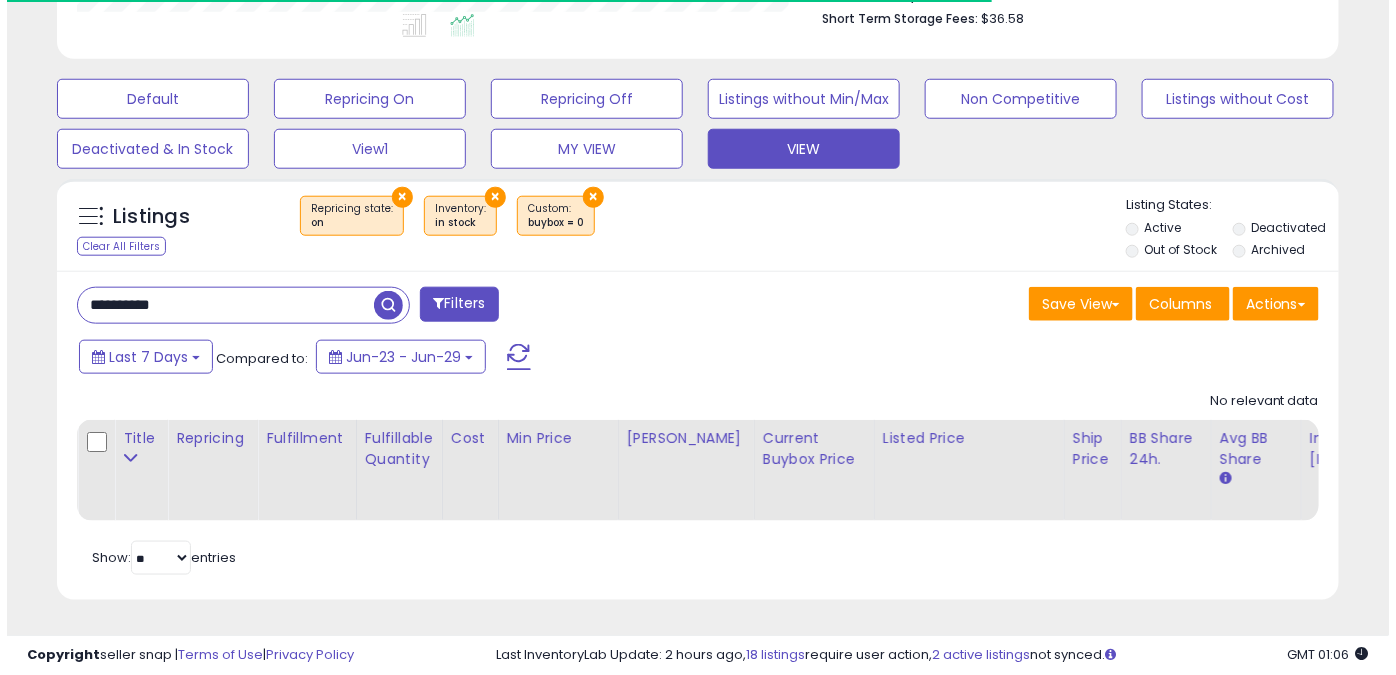scroll, scrollTop: 999589, scrollLeft: 999249, axis: both 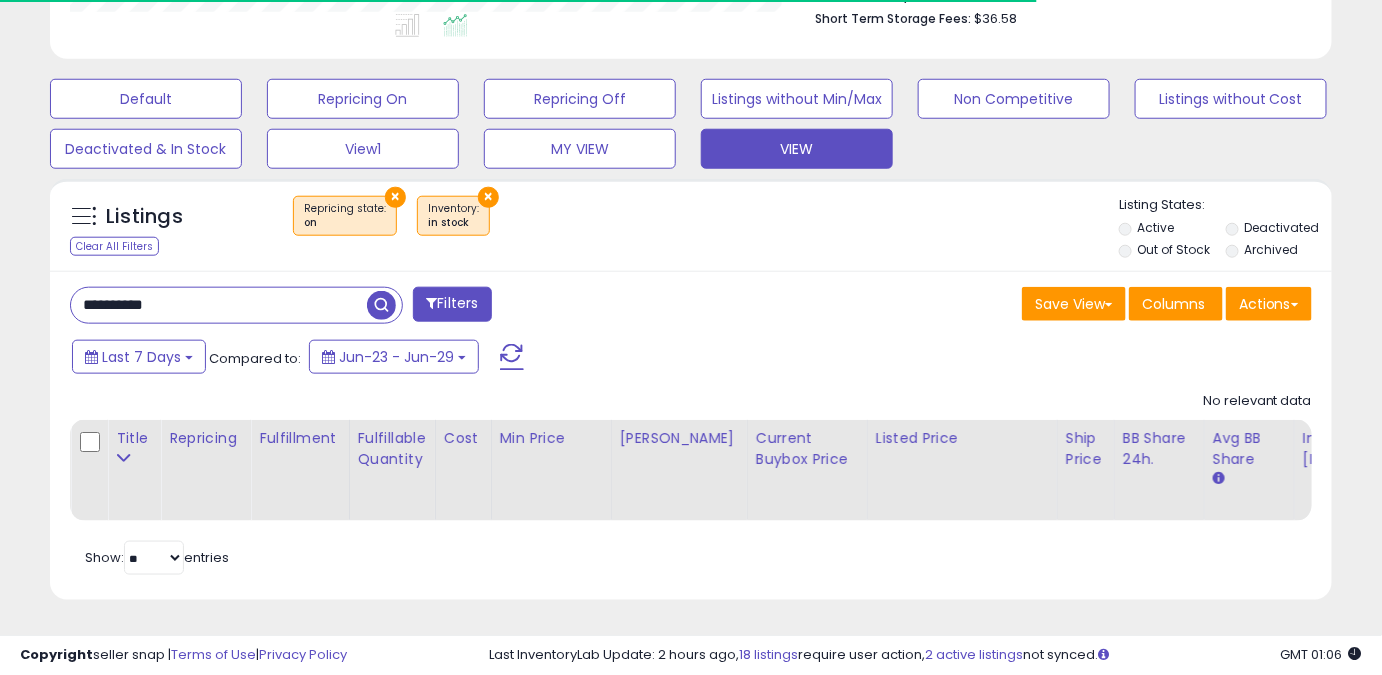click on "×" at bounding box center (488, 197) 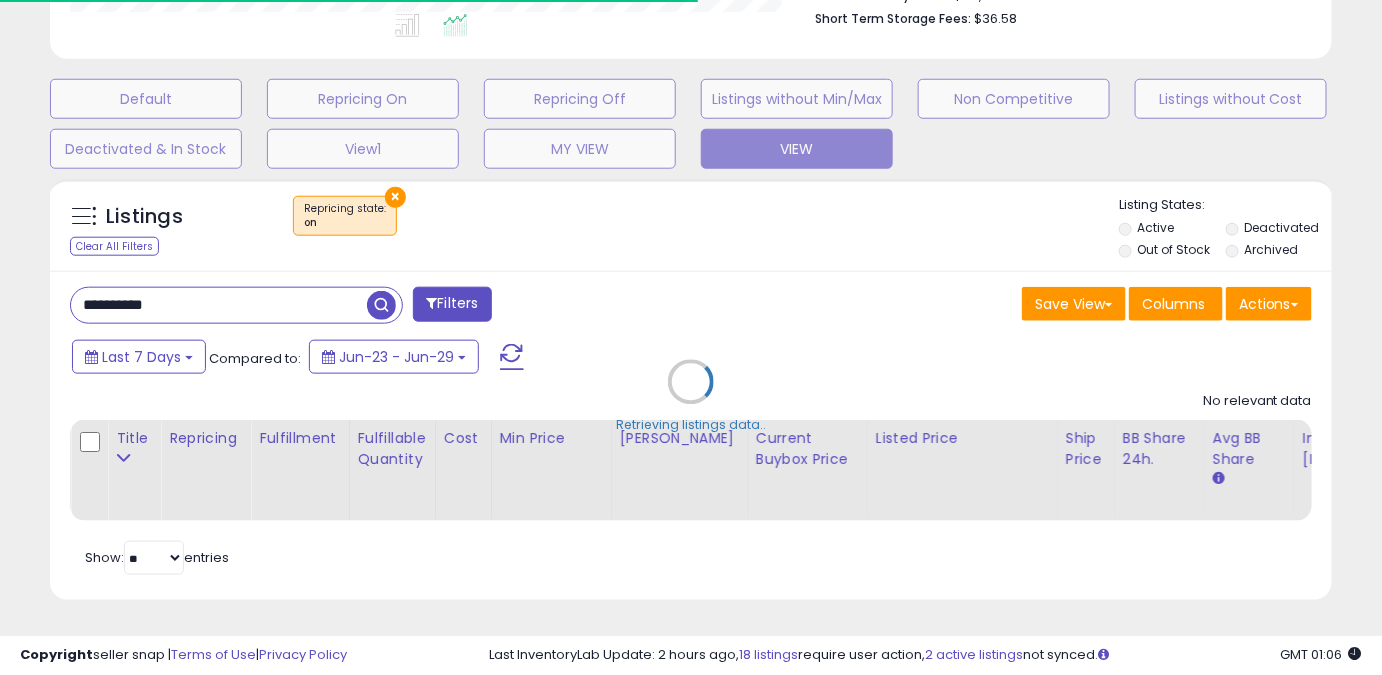 scroll, scrollTop: 999589, scrollLeft: 999257, axis: both 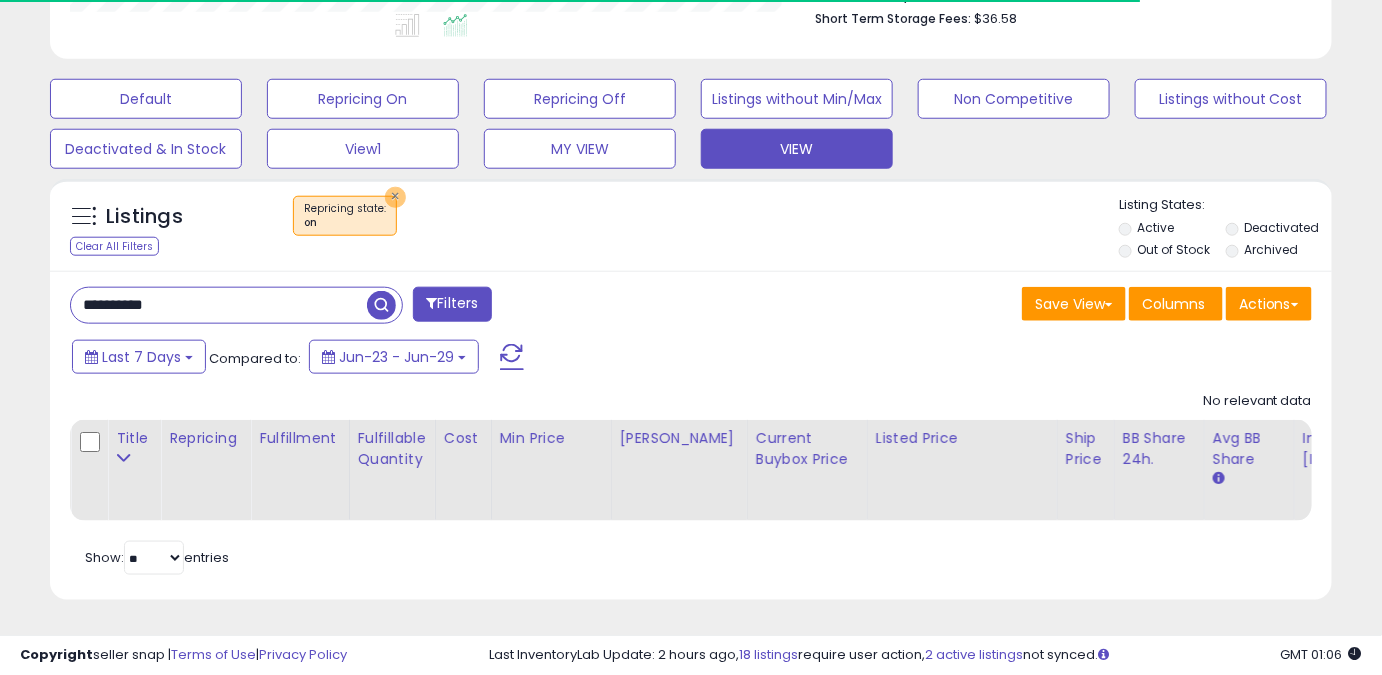click on "×" at bounding box center [395, 197] 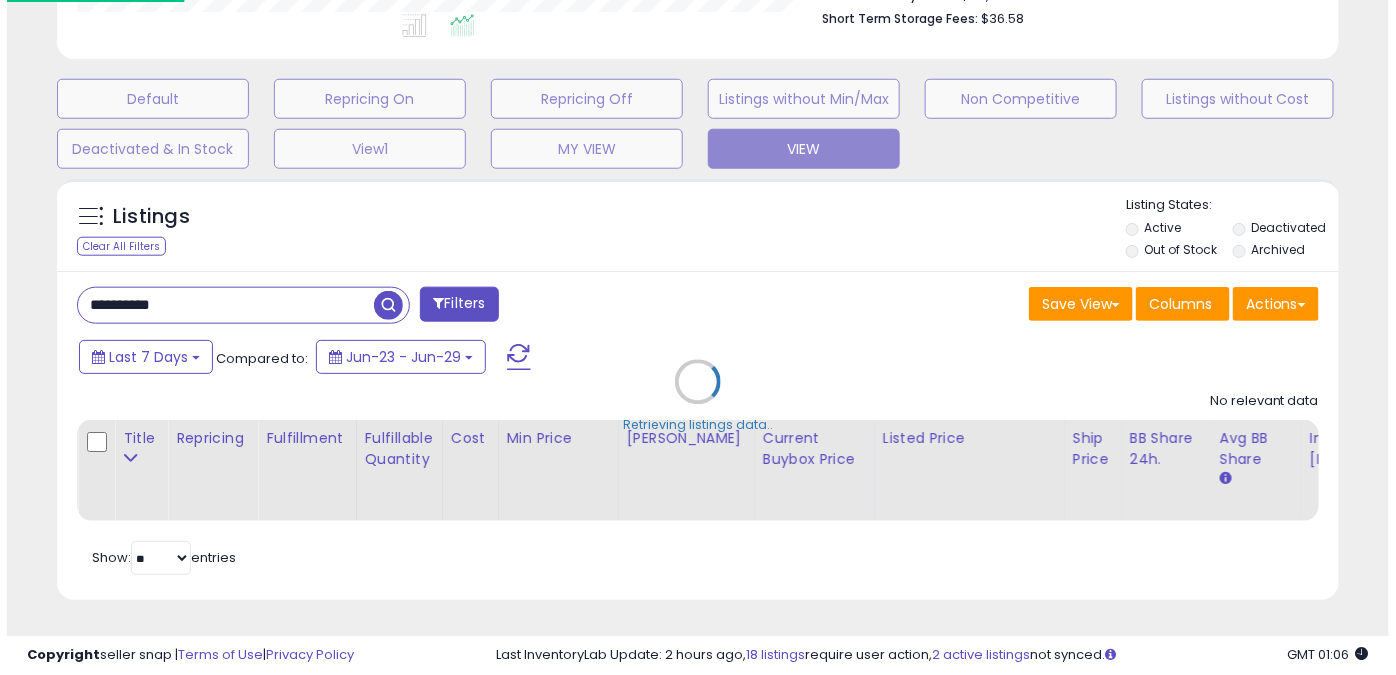 scroll, scrollTop: 999589, scrollLeft: 999249, axis: both 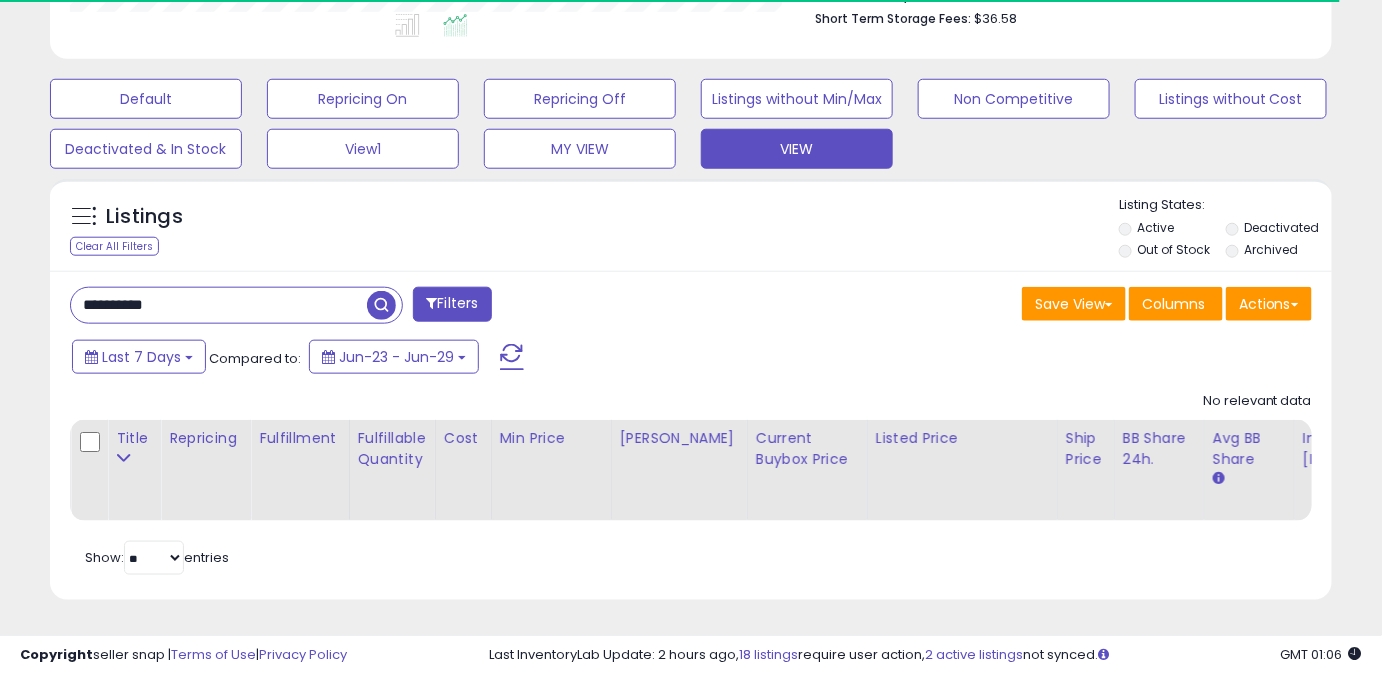 click at bounding box center (381, 305) 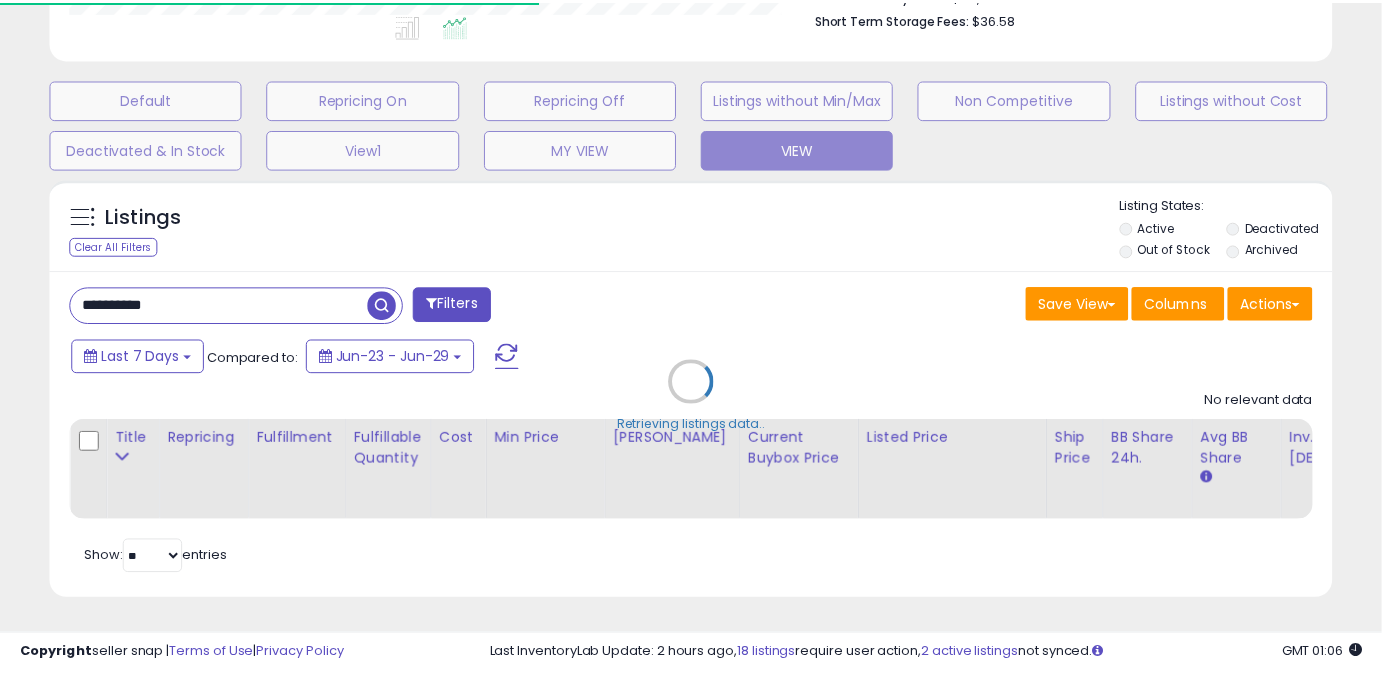 scroll, scrollTop: 410, scrollLeft: 741, axis: both 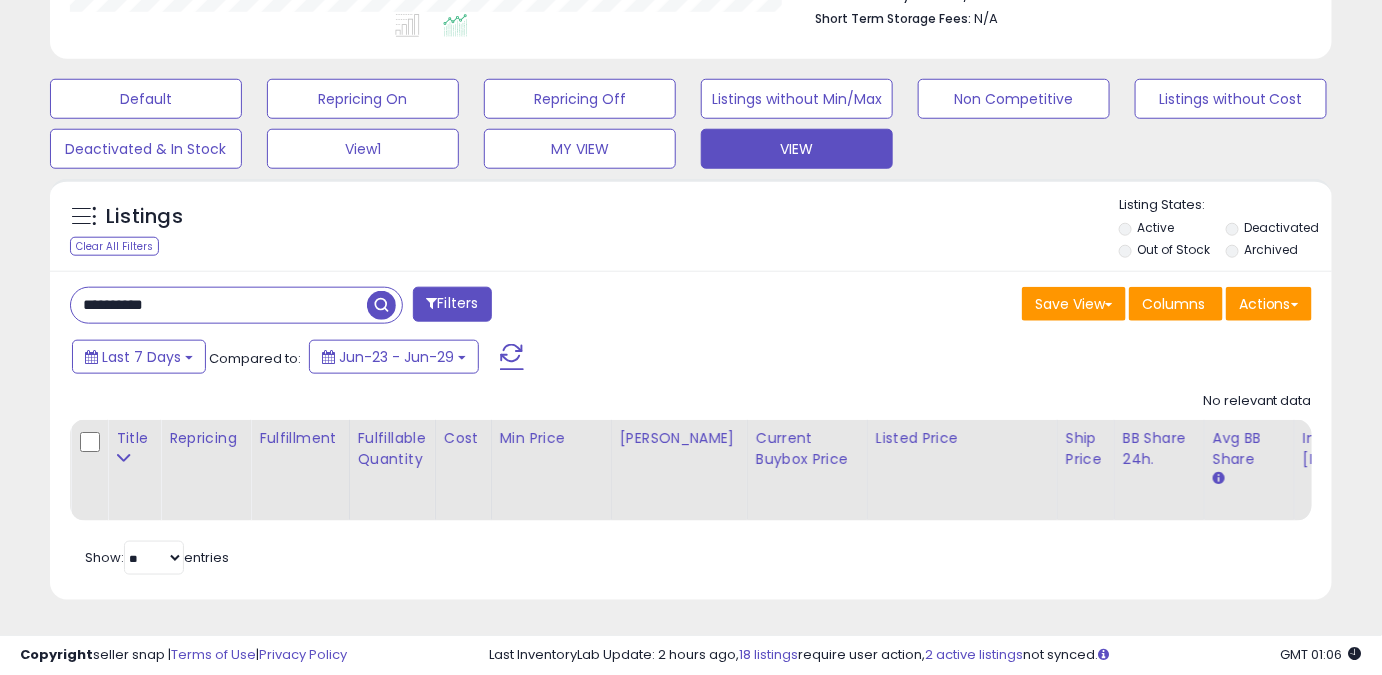 click on "Out of Stock" at bounding box center [1173, 249] 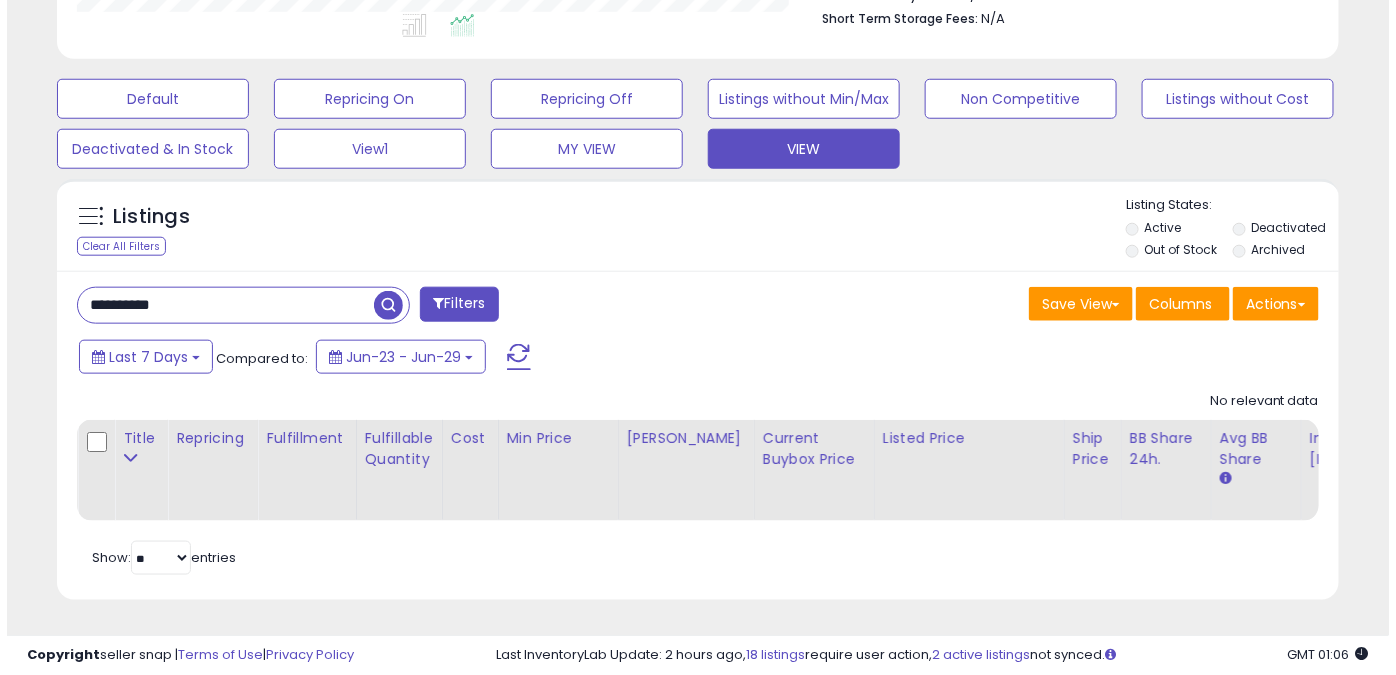 scroll, scrollTop: 410, scrollLeft: 741, axis: both 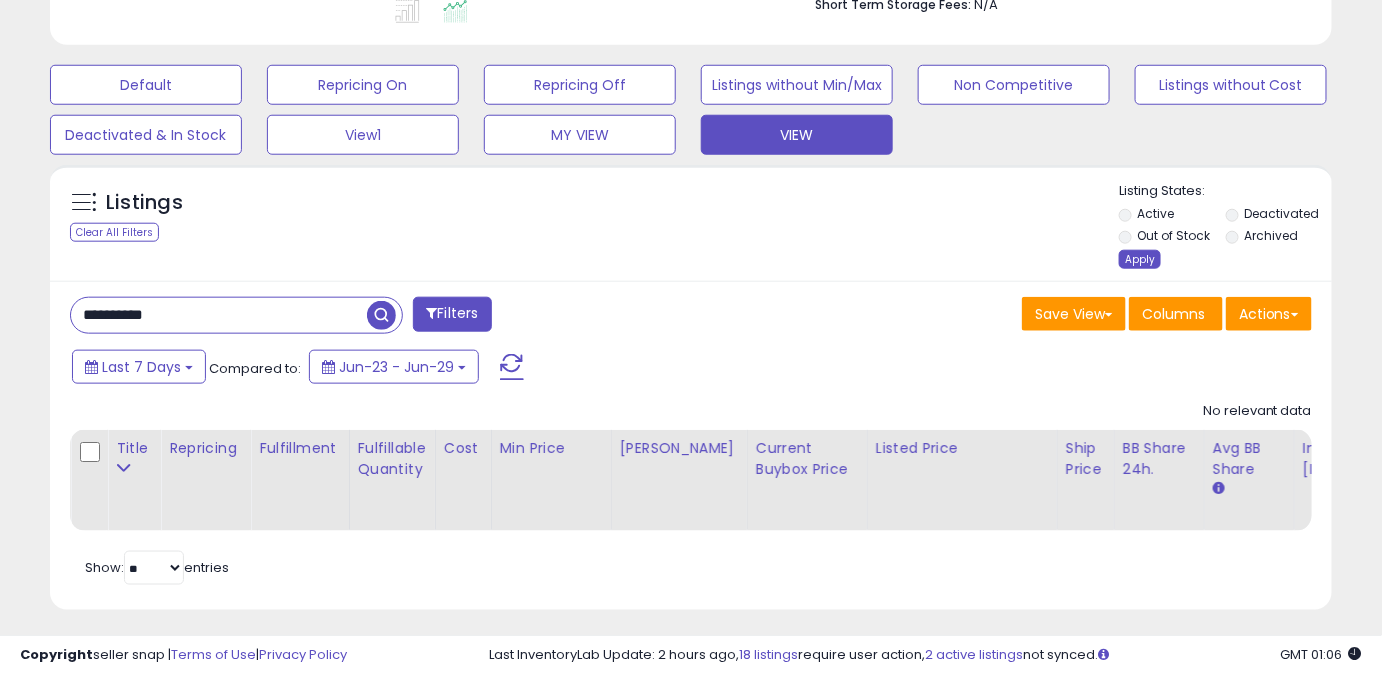 click on "Apply" at bounding box center (1140, 259) 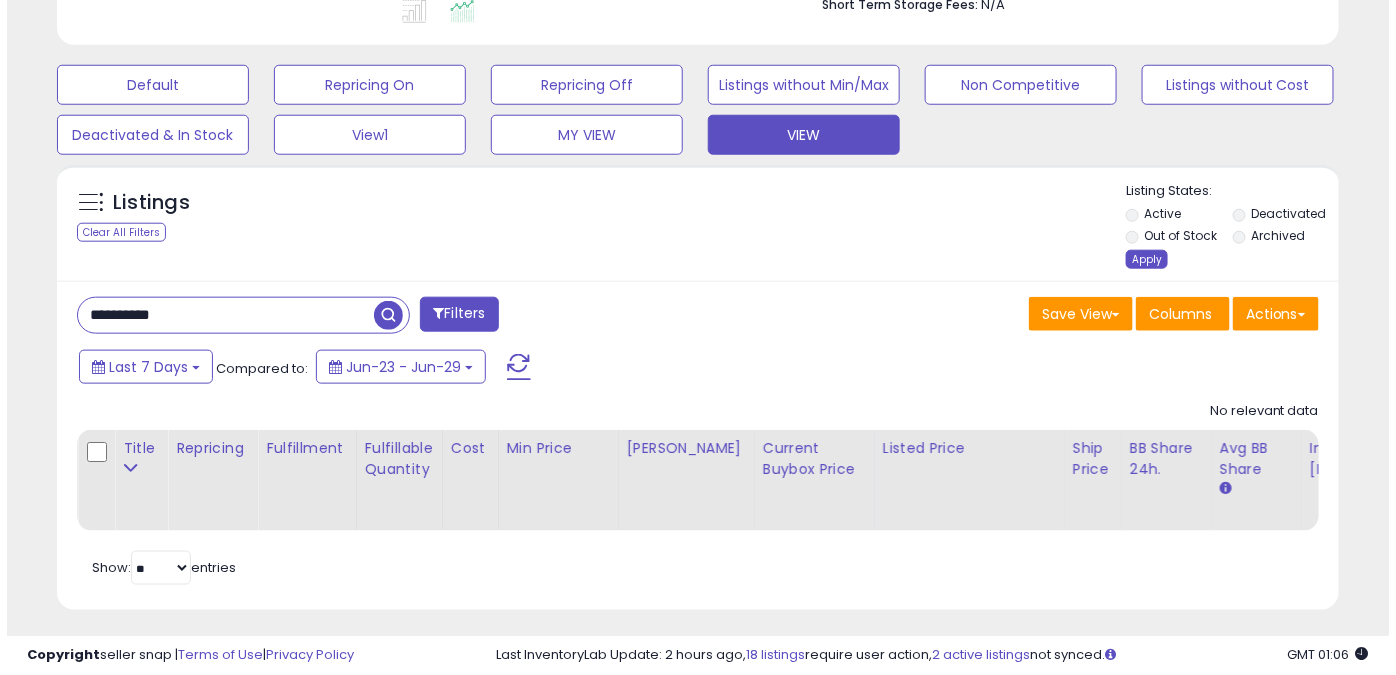 scroll, scrollTop: 999589, scrollLeft: 999249, axis: both 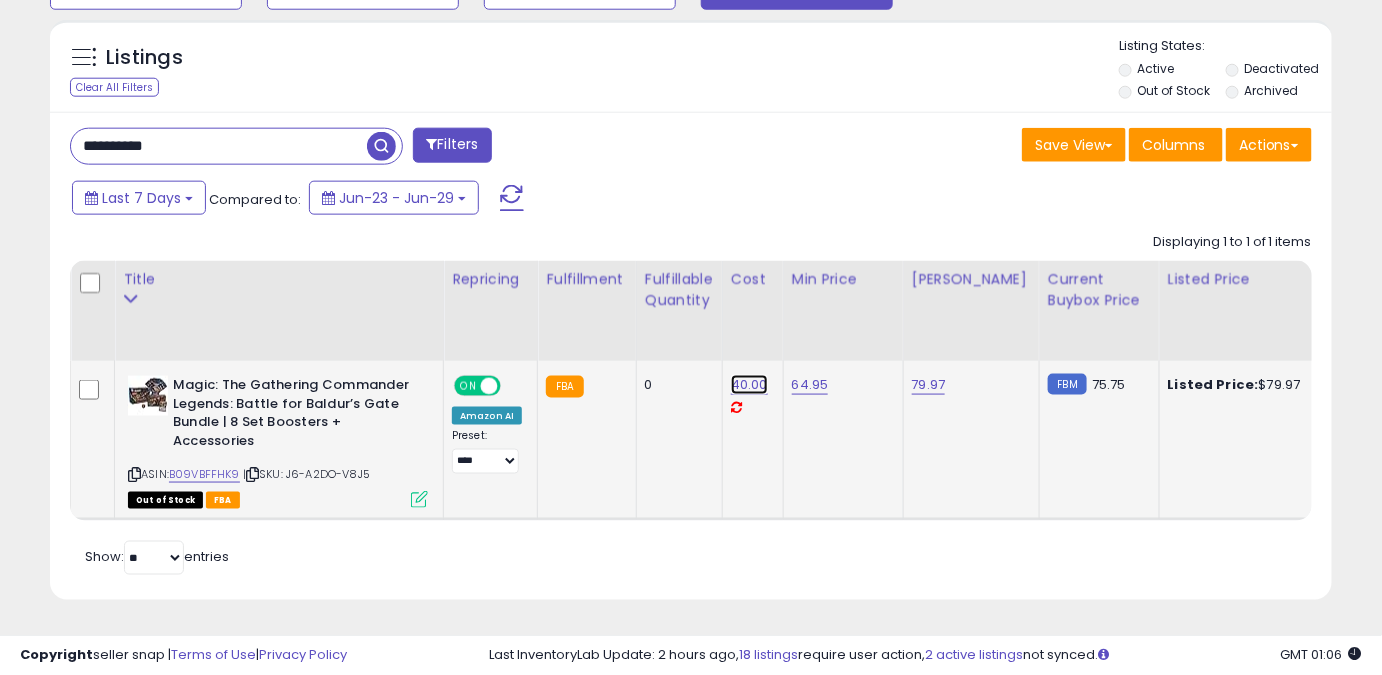 click on "40.00" at bounding box center [749, 385] 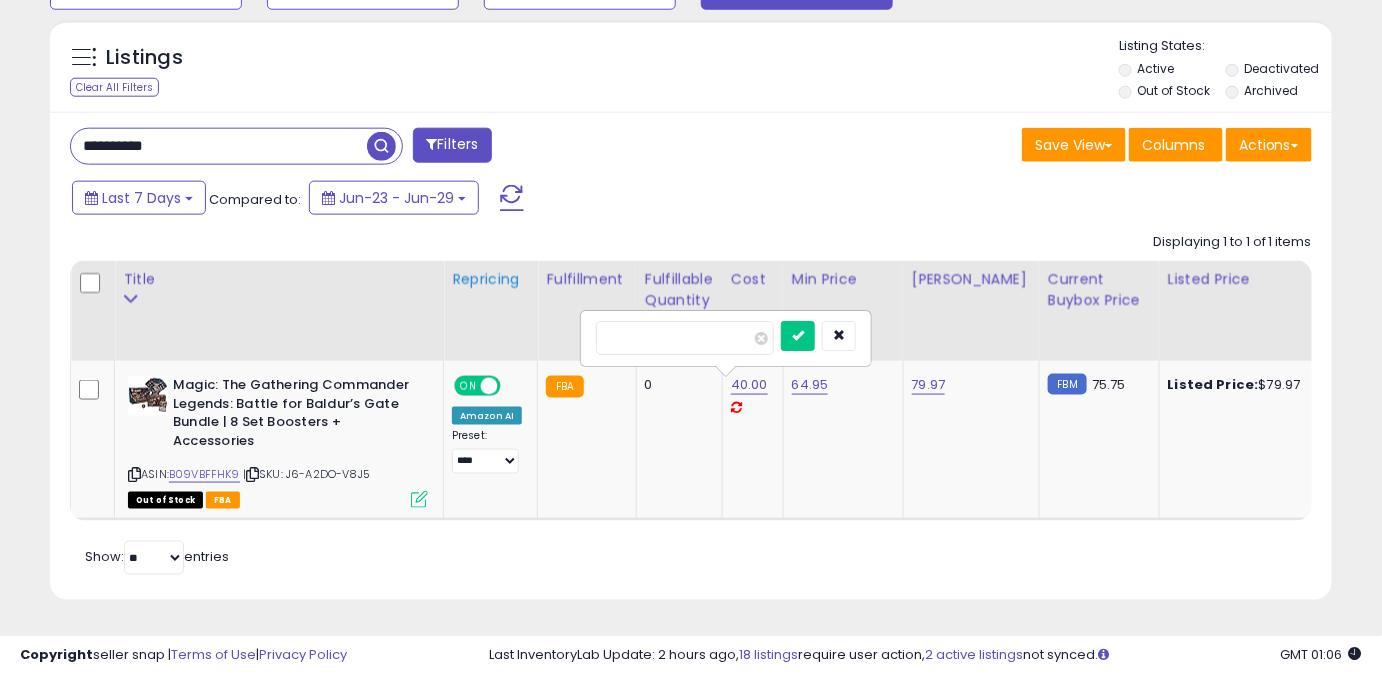 drag, startPoint x: 723, startPoint y: 325, endPoint x: 446, endPoint y: 342, distance: 277.52118 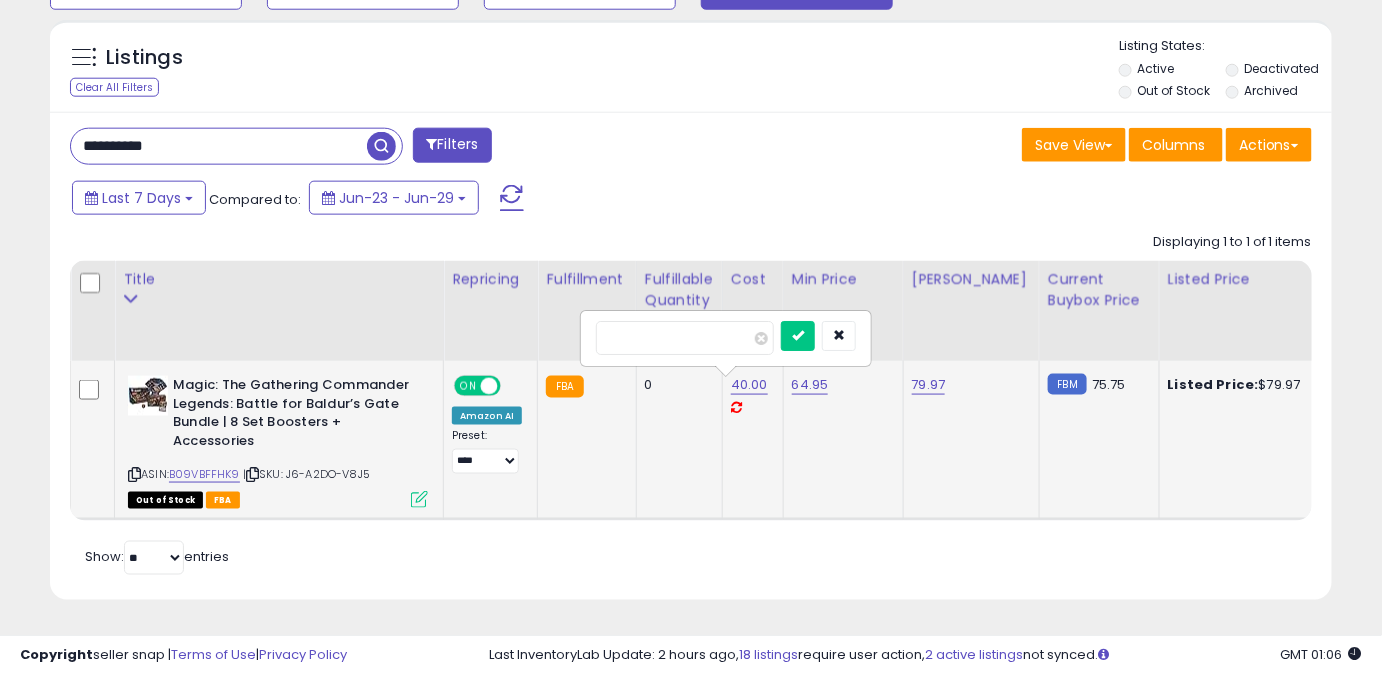 type on "*****" 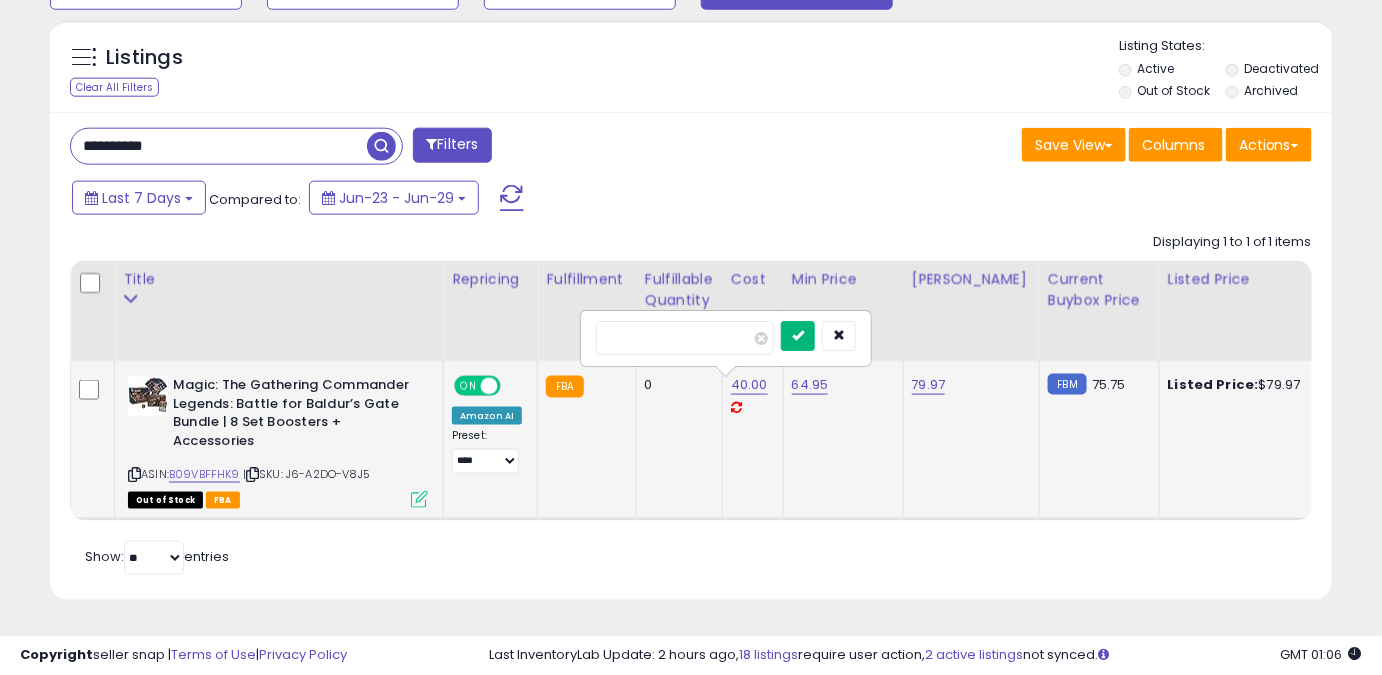 click at bounding box center [798, 335] 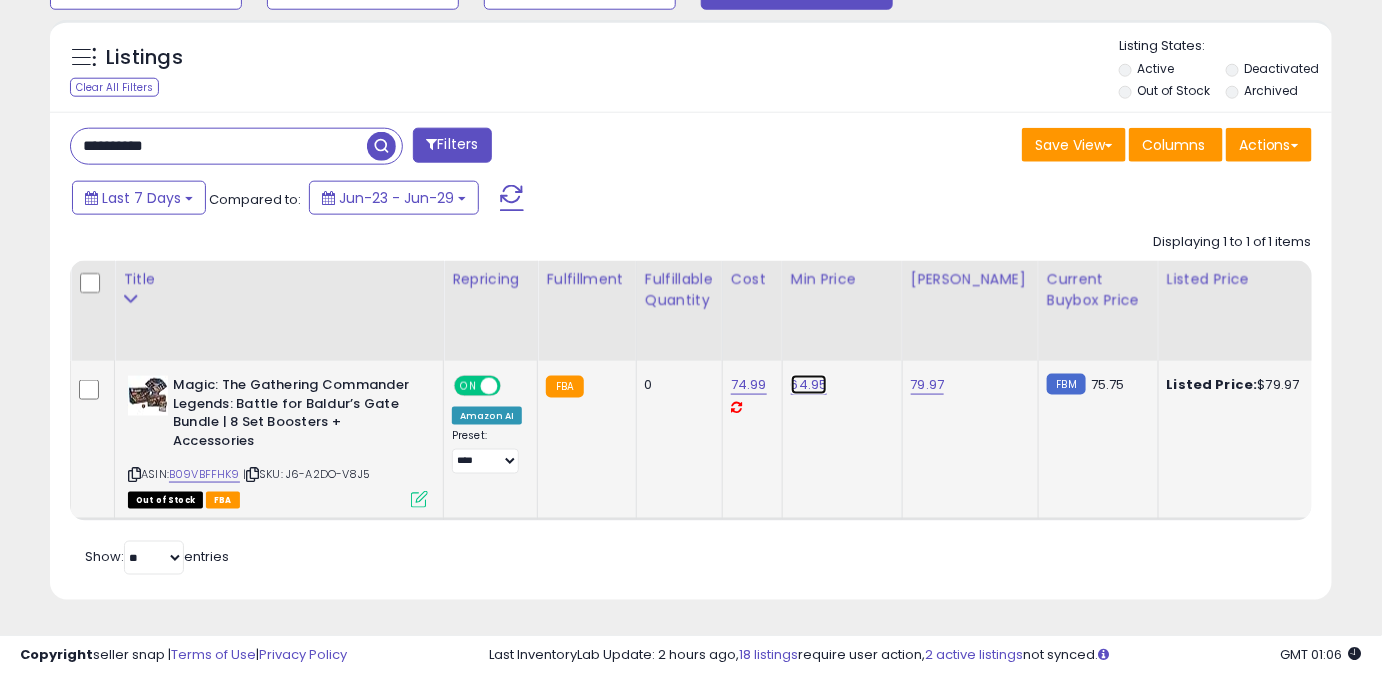 click on "64.95" at bounding box center (809, 385) 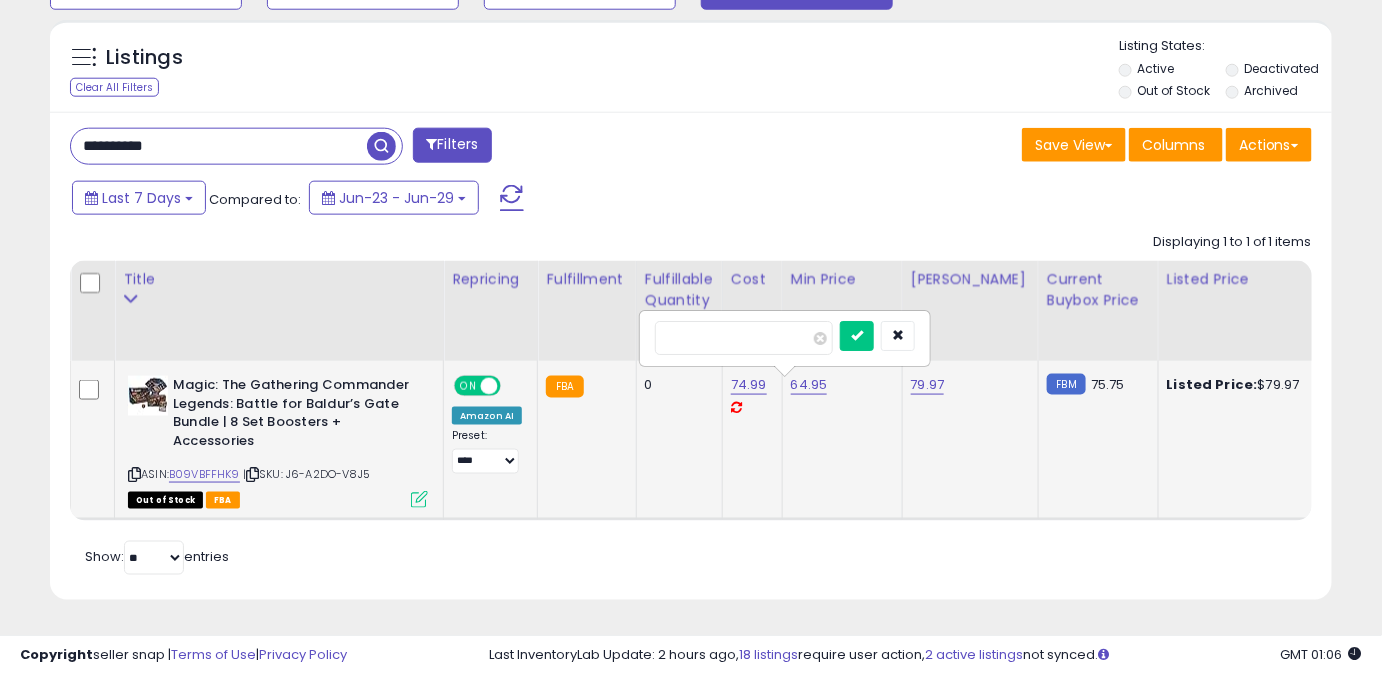 click on "*****" at bounding box center (744, 338) 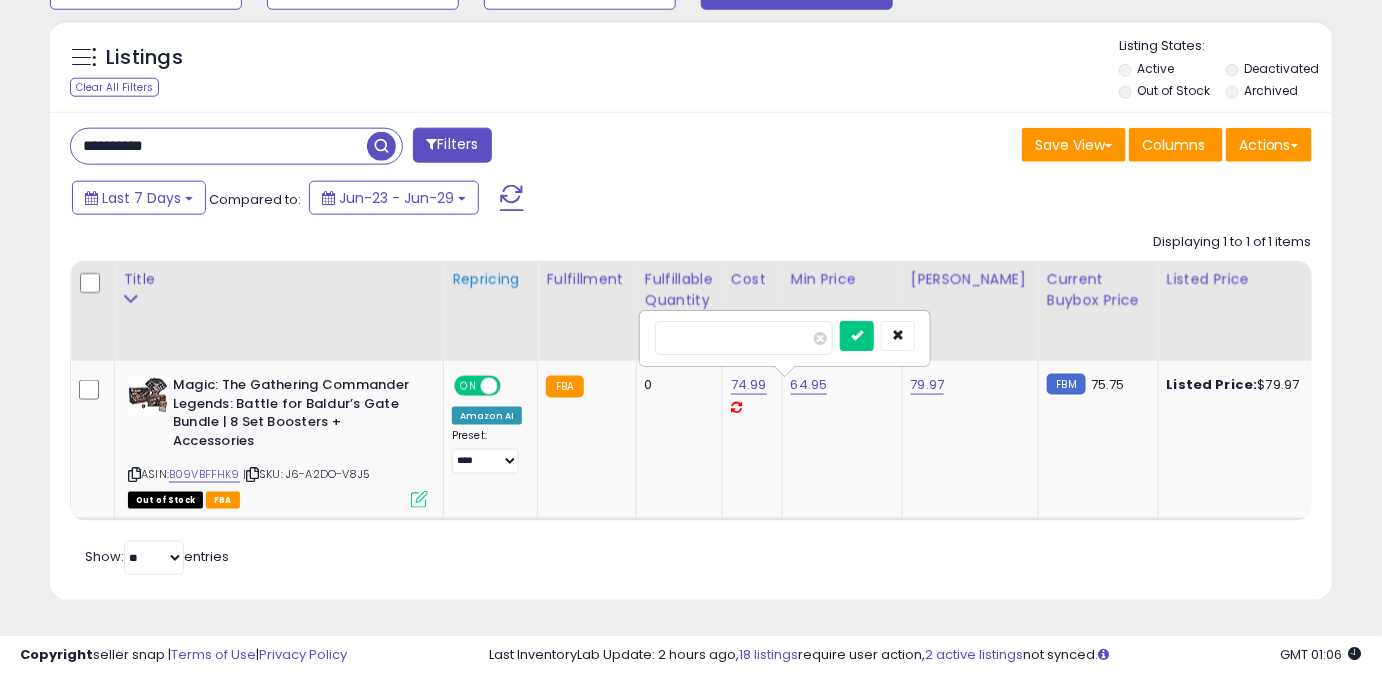 drag, startPoint x: 701, startPoint y: 322, endPoint x: 483, endPoint y: 306, distance: 218.58636 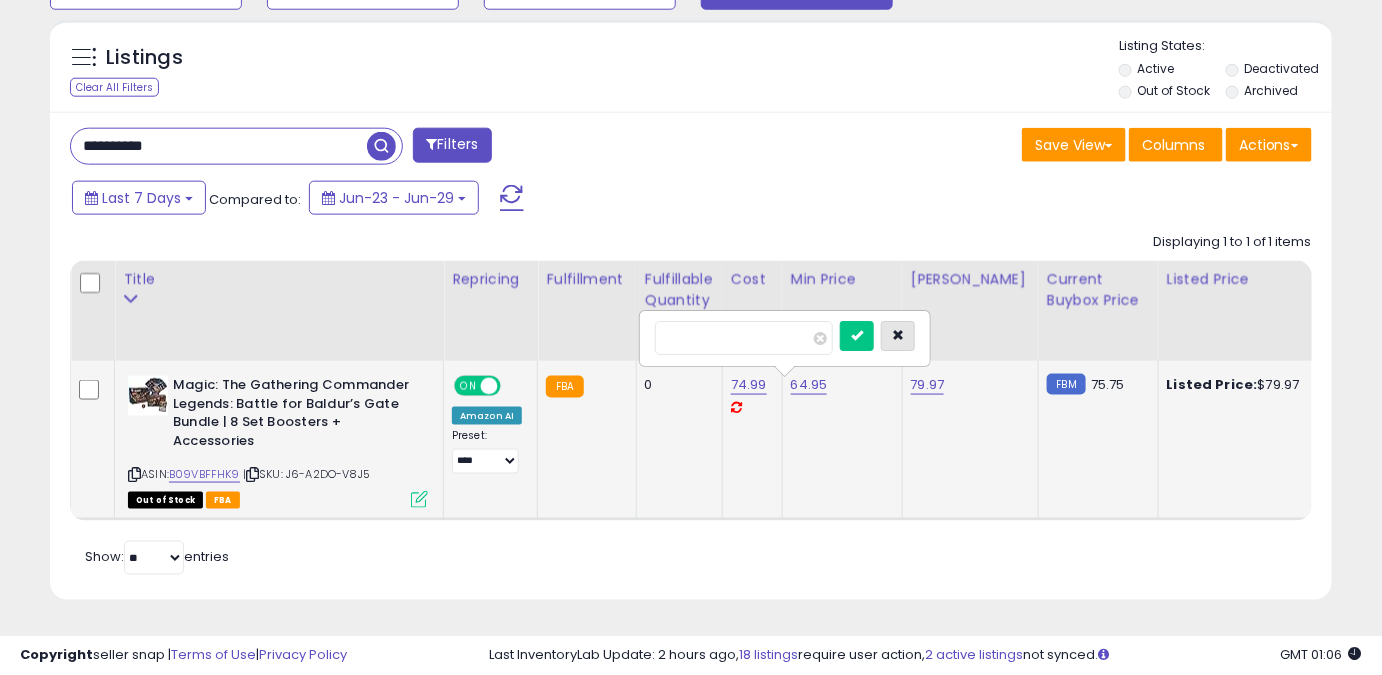 type on "******" 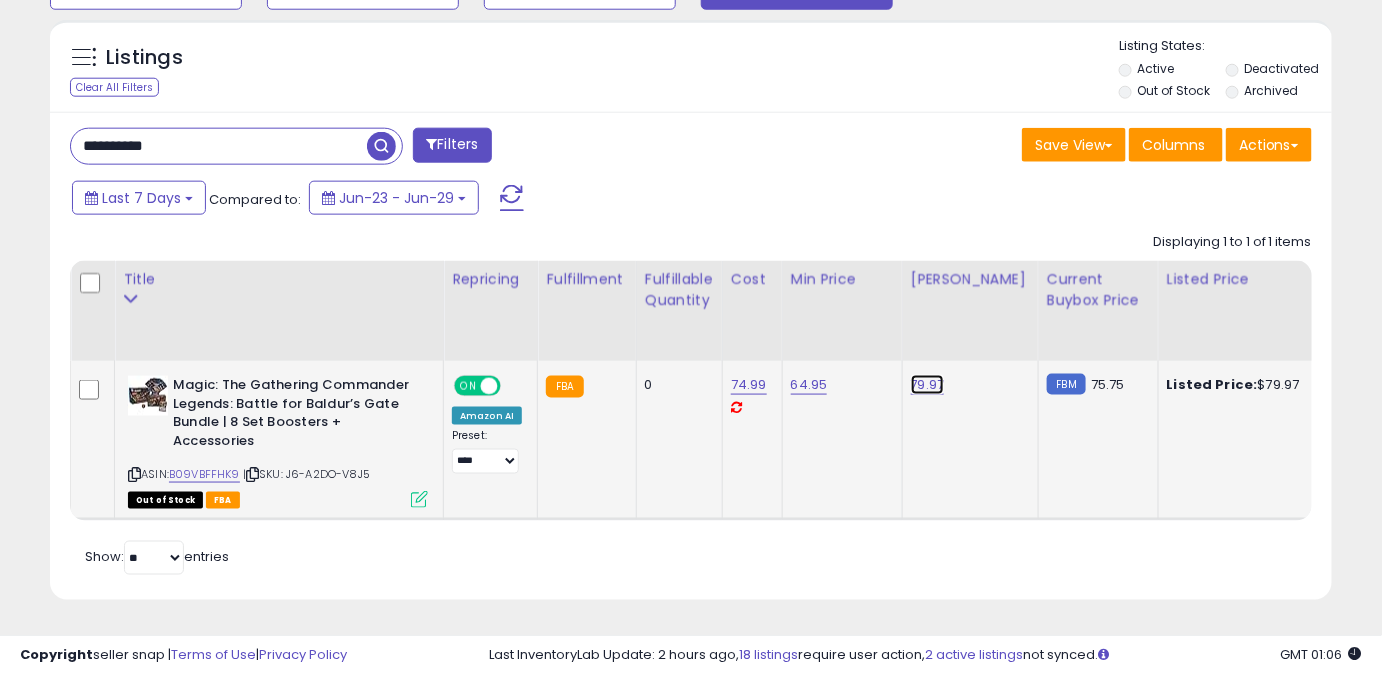 click on "79.97" at bounding box center [928, 385] 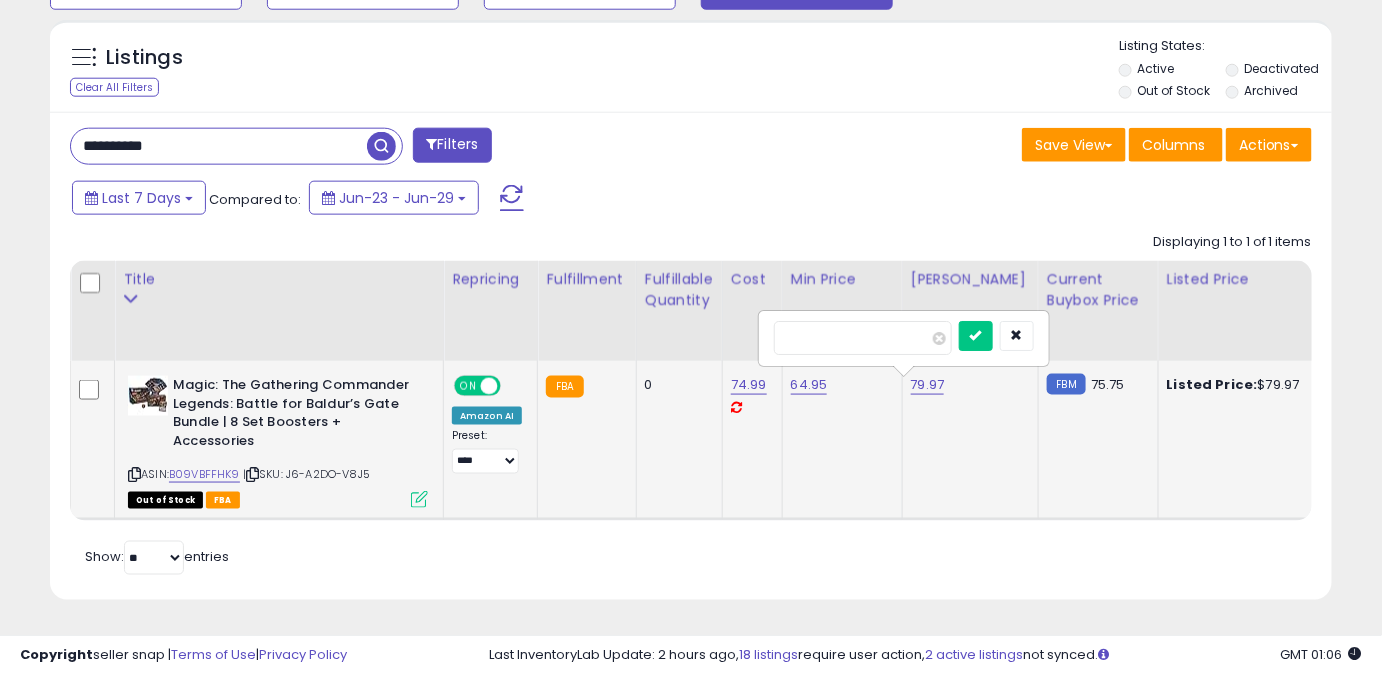 click on "*****" at bounding box center [863, 338] 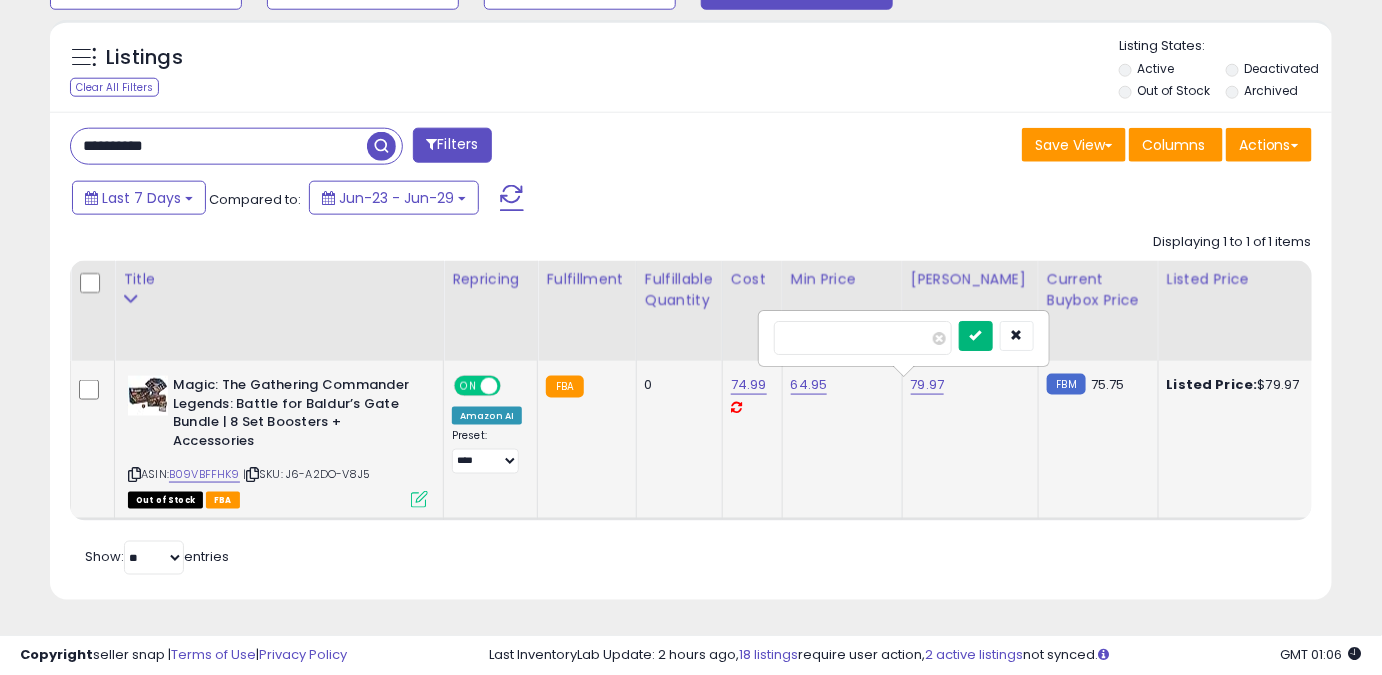 type on "******" 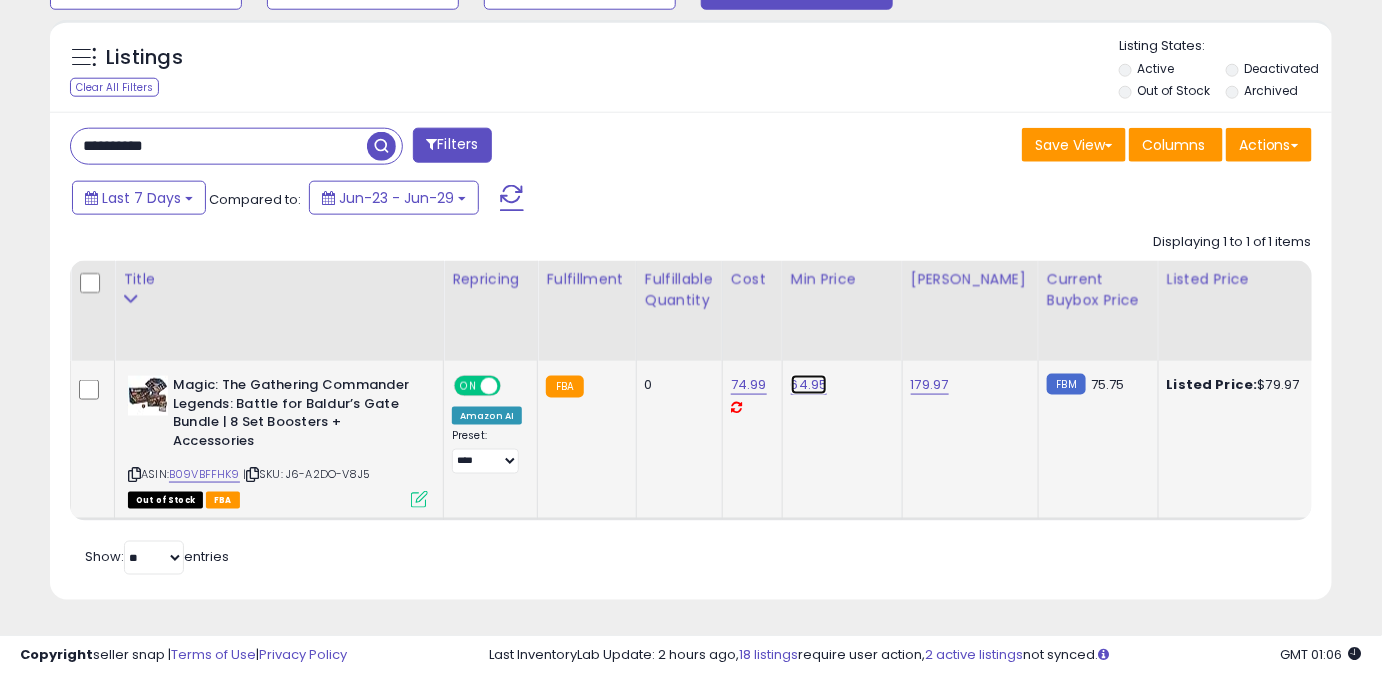 click on "64.95" at bounding box center [809, 385] 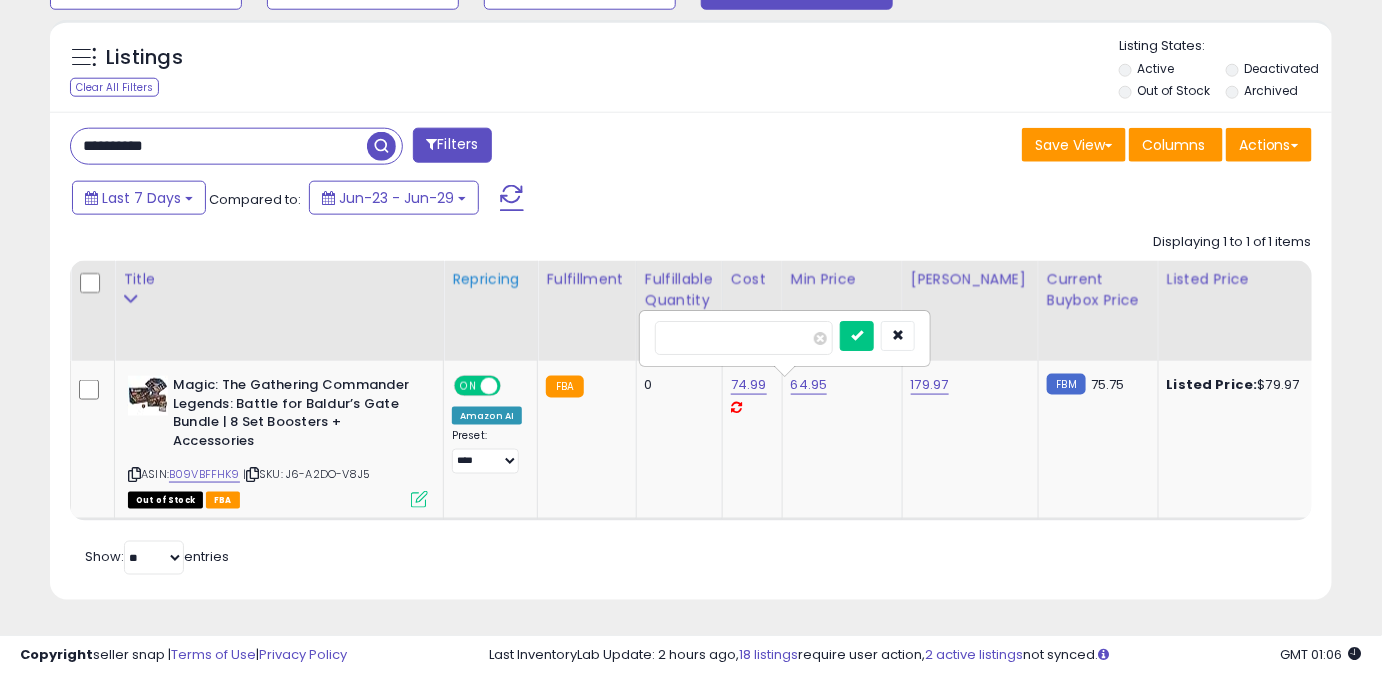 drag, startPoint x: 740, startPoint y: 332, endPoint x: 528, endPoint y: 330, distance: 212.00943 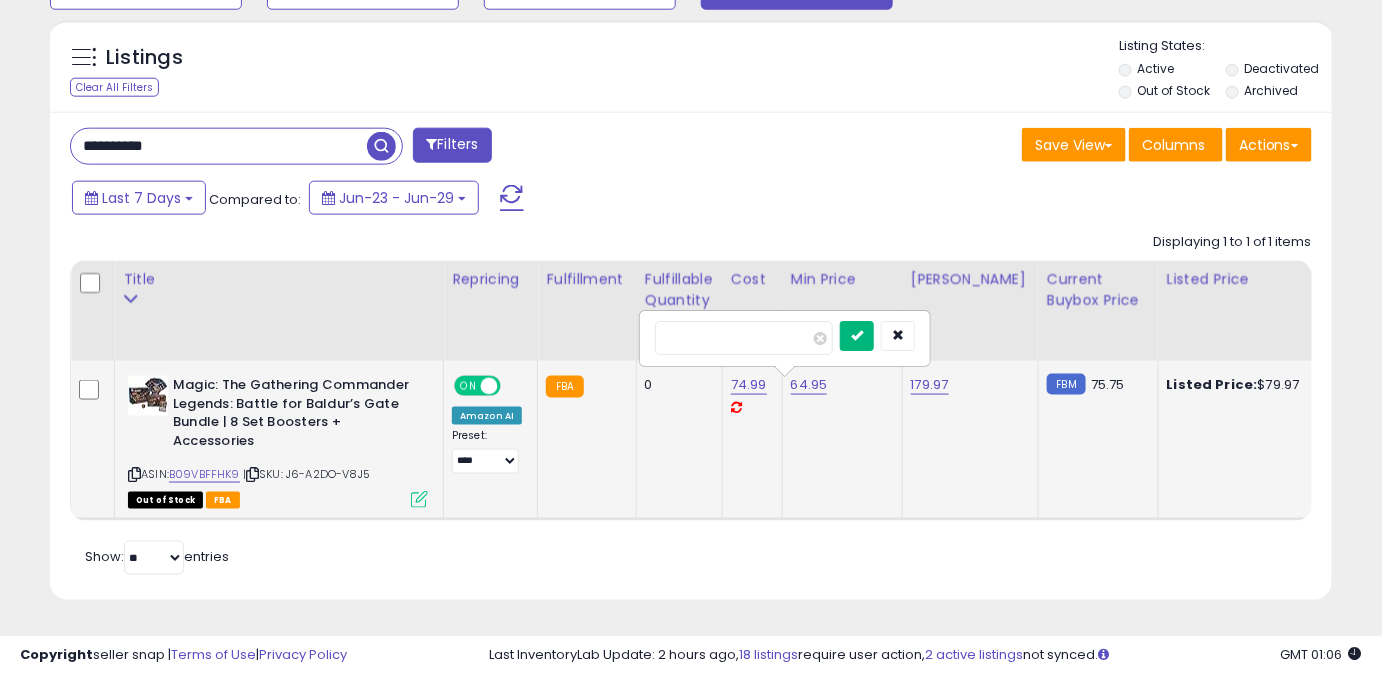 type on "******" 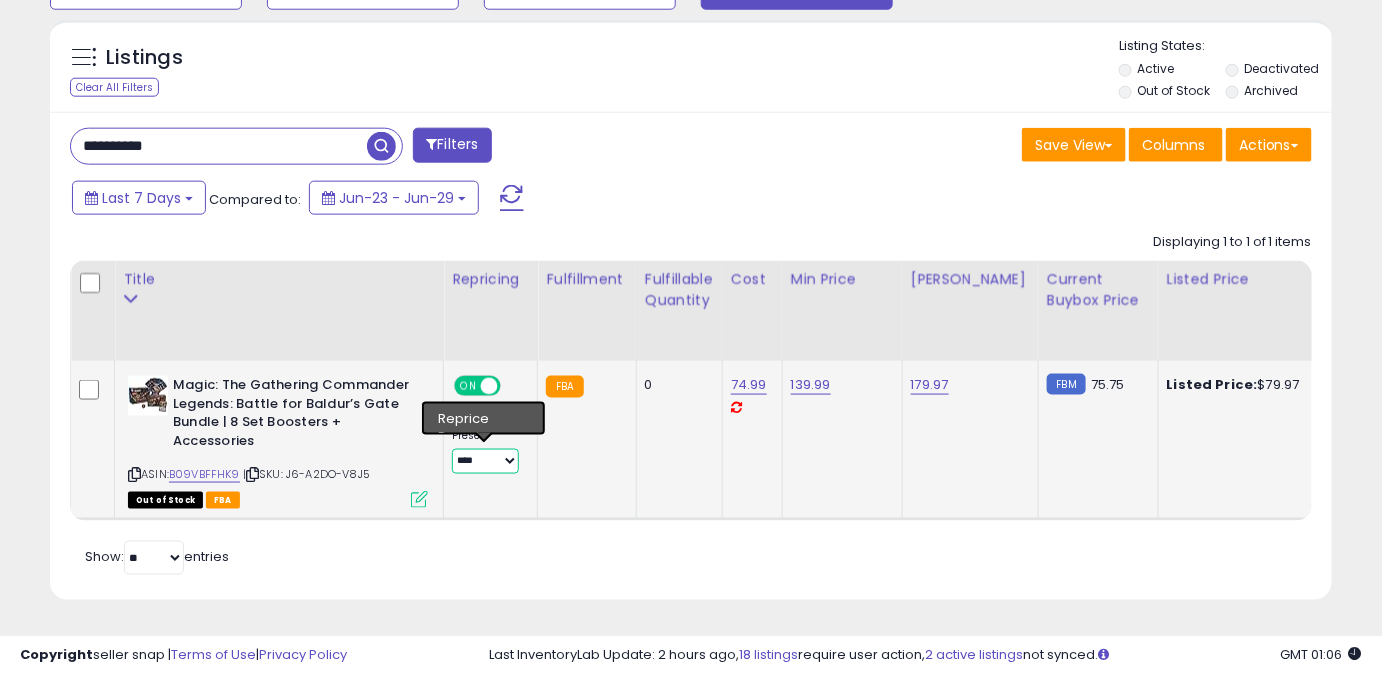 click on "**** ******** *****" at bounding box center (485, 461) 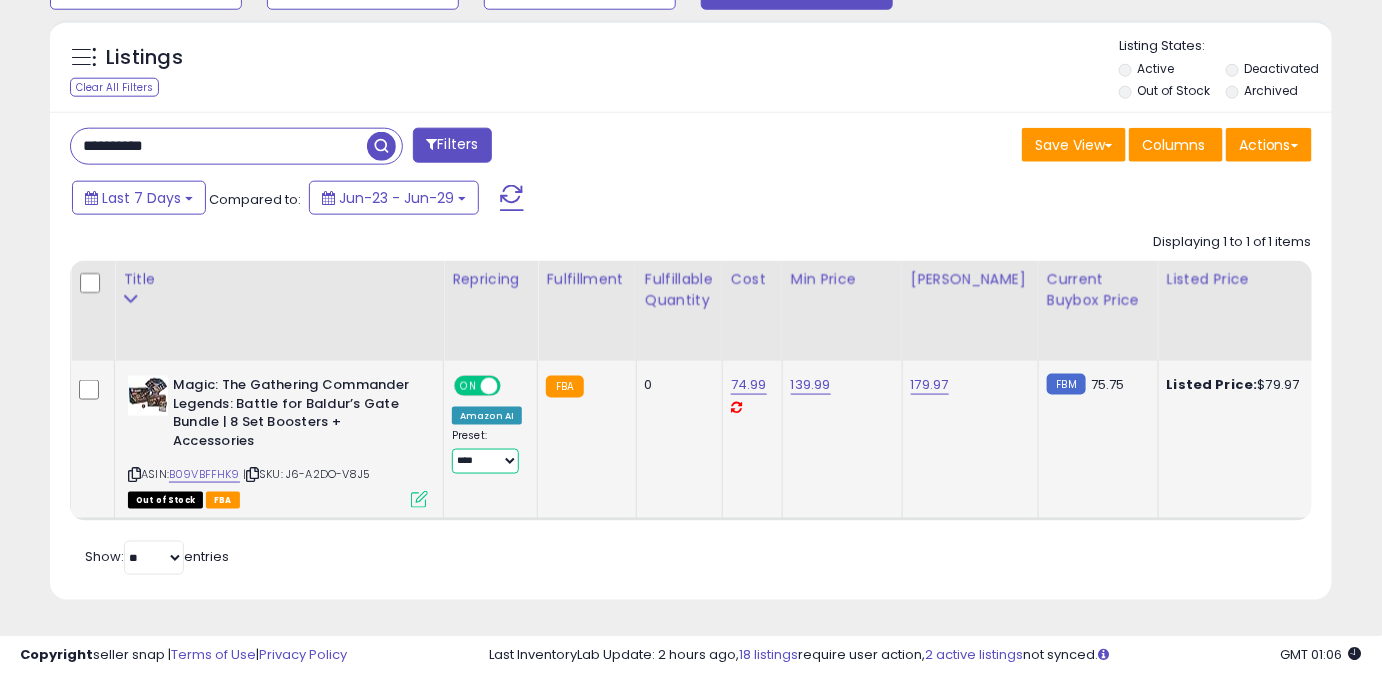 select on "*****" 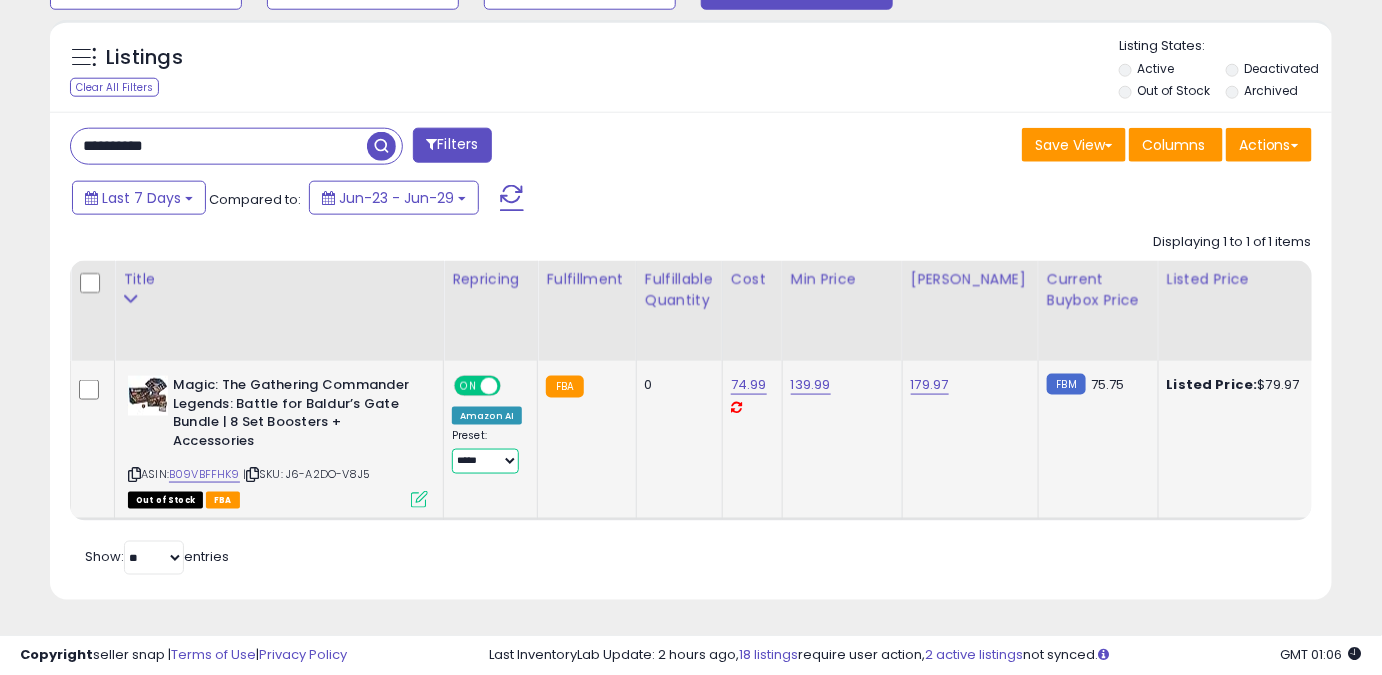 click on "**** ******** *****" at bounding box center (485, 461) 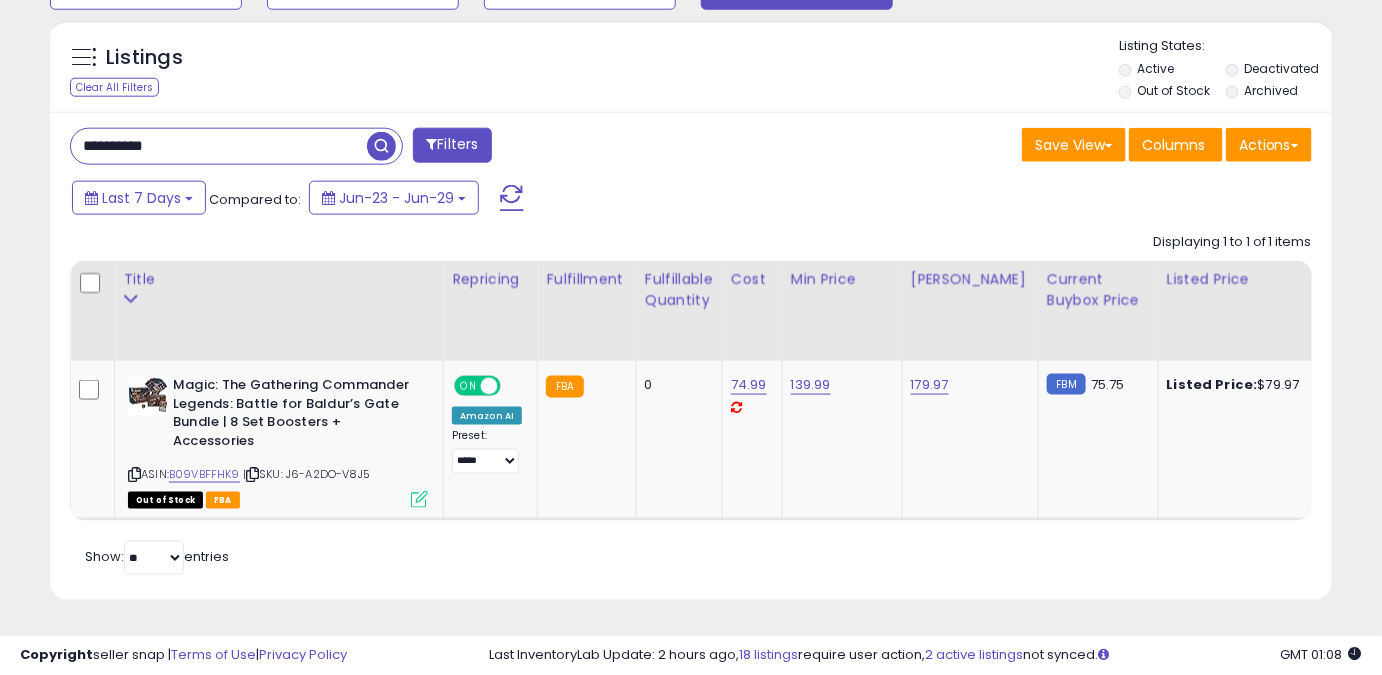 click on "**********" at bounding box center (219, 146) 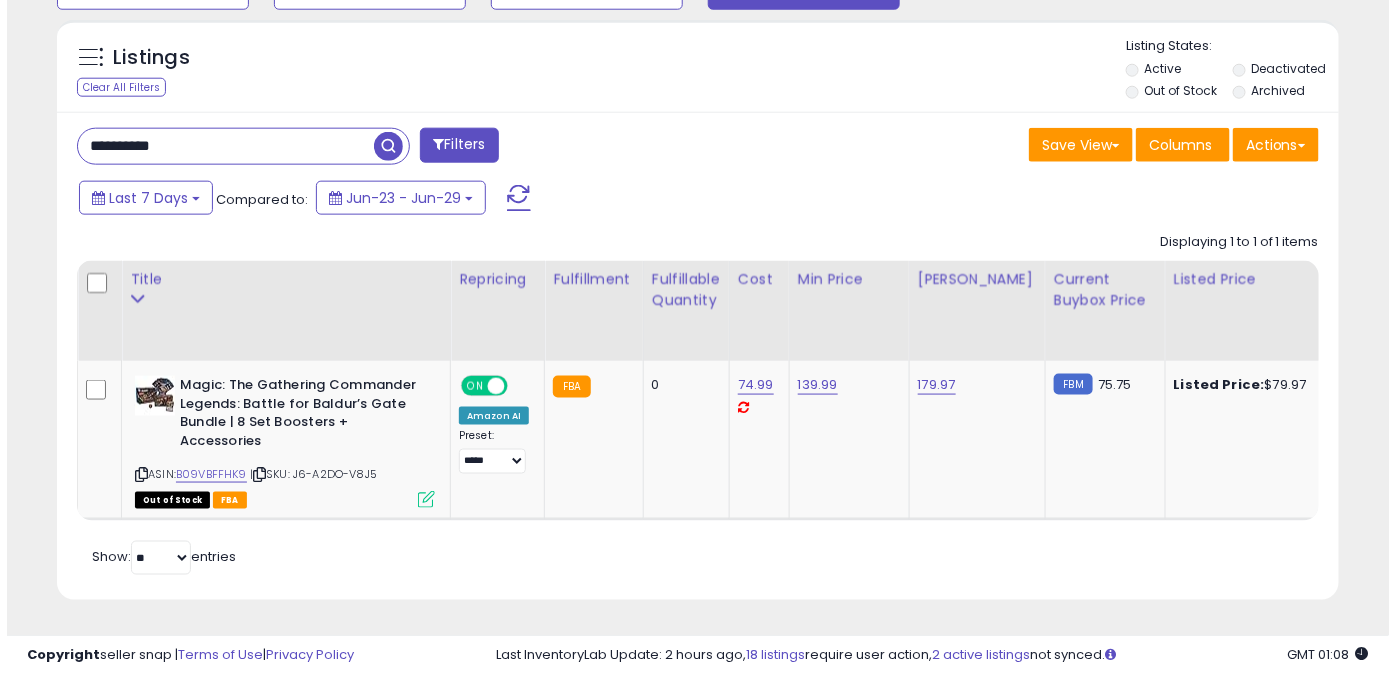 scroll, scrollTop: 565, scrollLeft: 0, axis: vertical 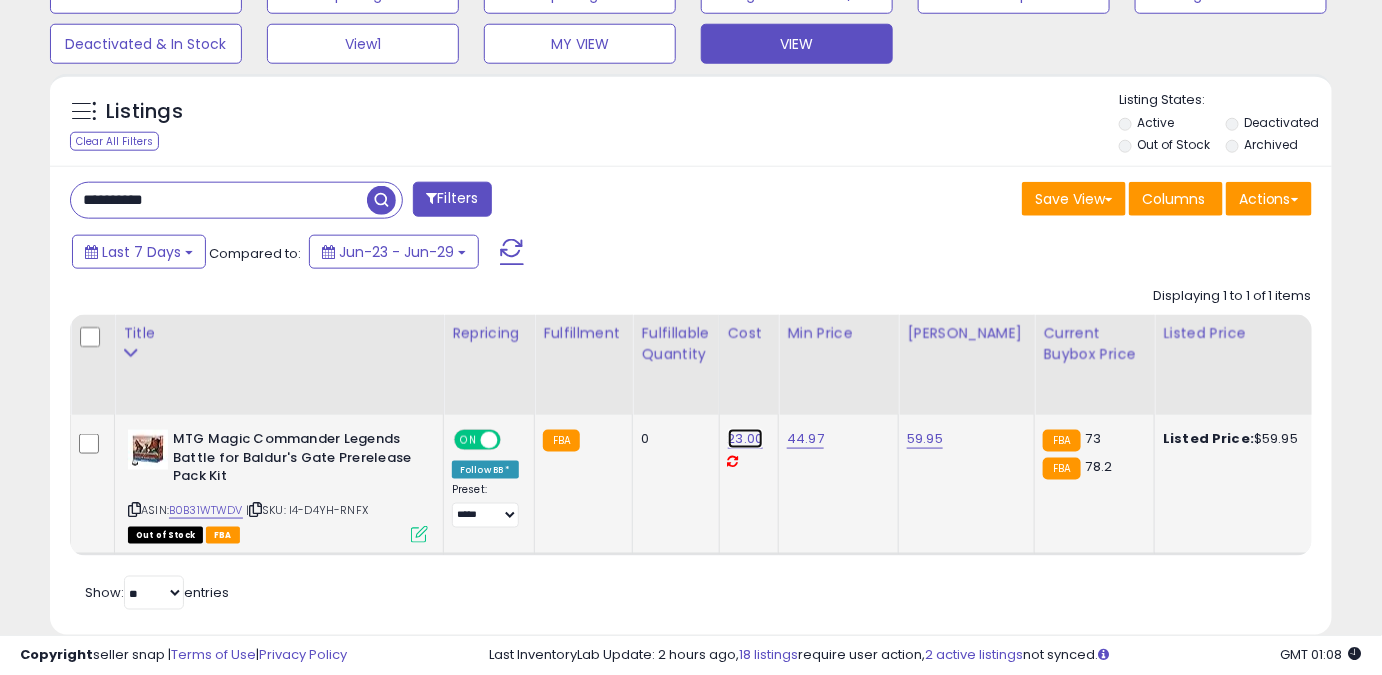 click on "23.00" at bounding box center [746, 439] 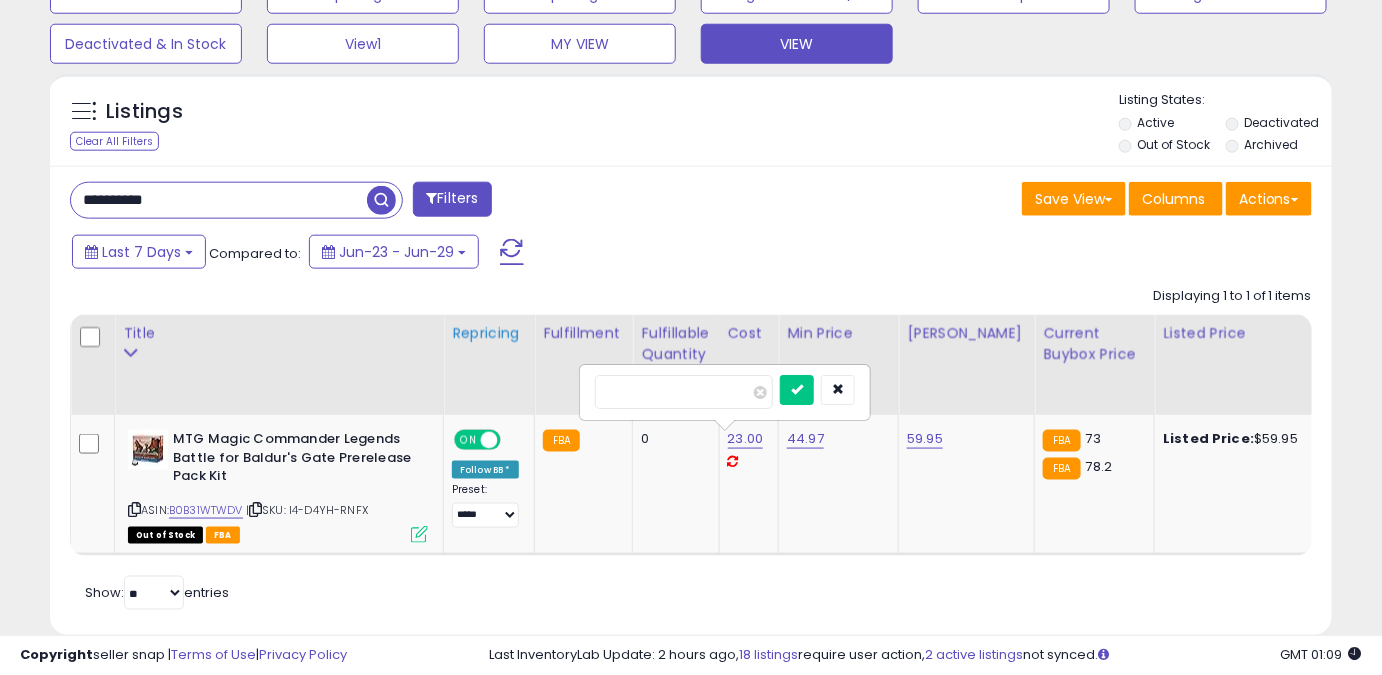 drag, startPoint x: 716, startPoint y: 397, endPoint x: 455, endPoint y: 415, distance: 261.61996 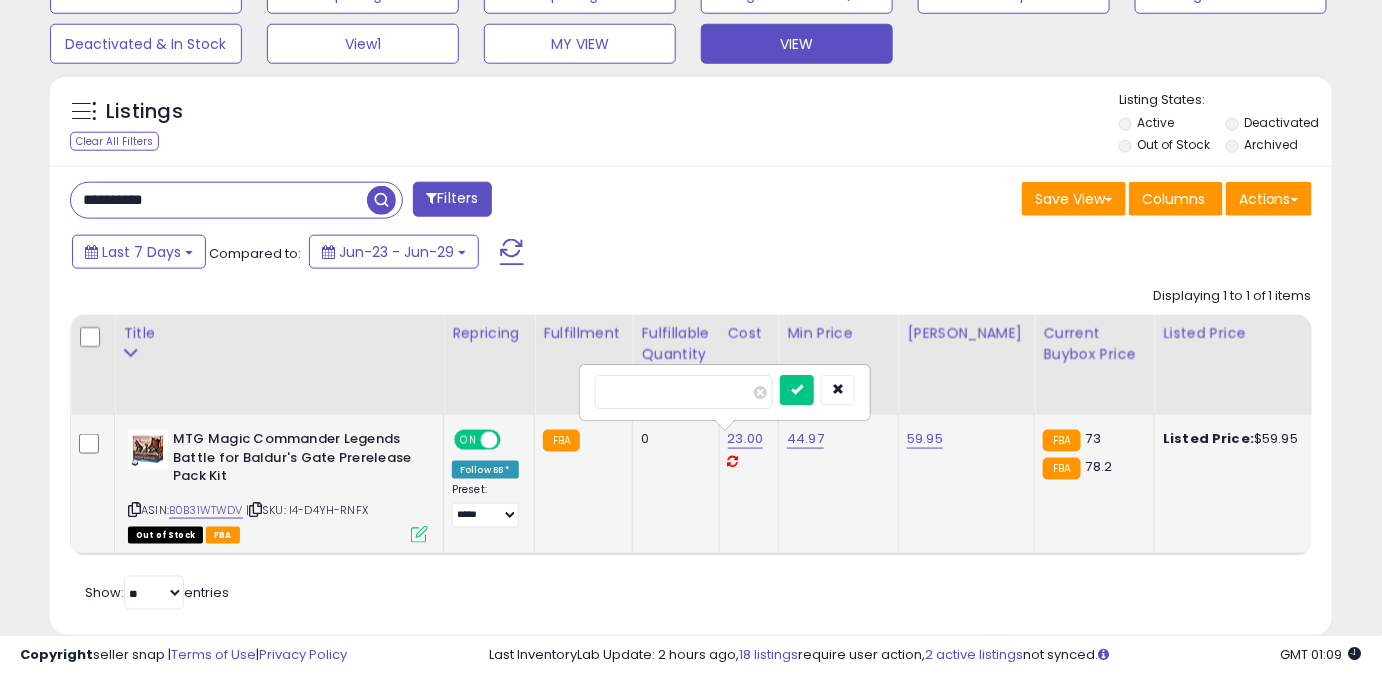 type on "**" 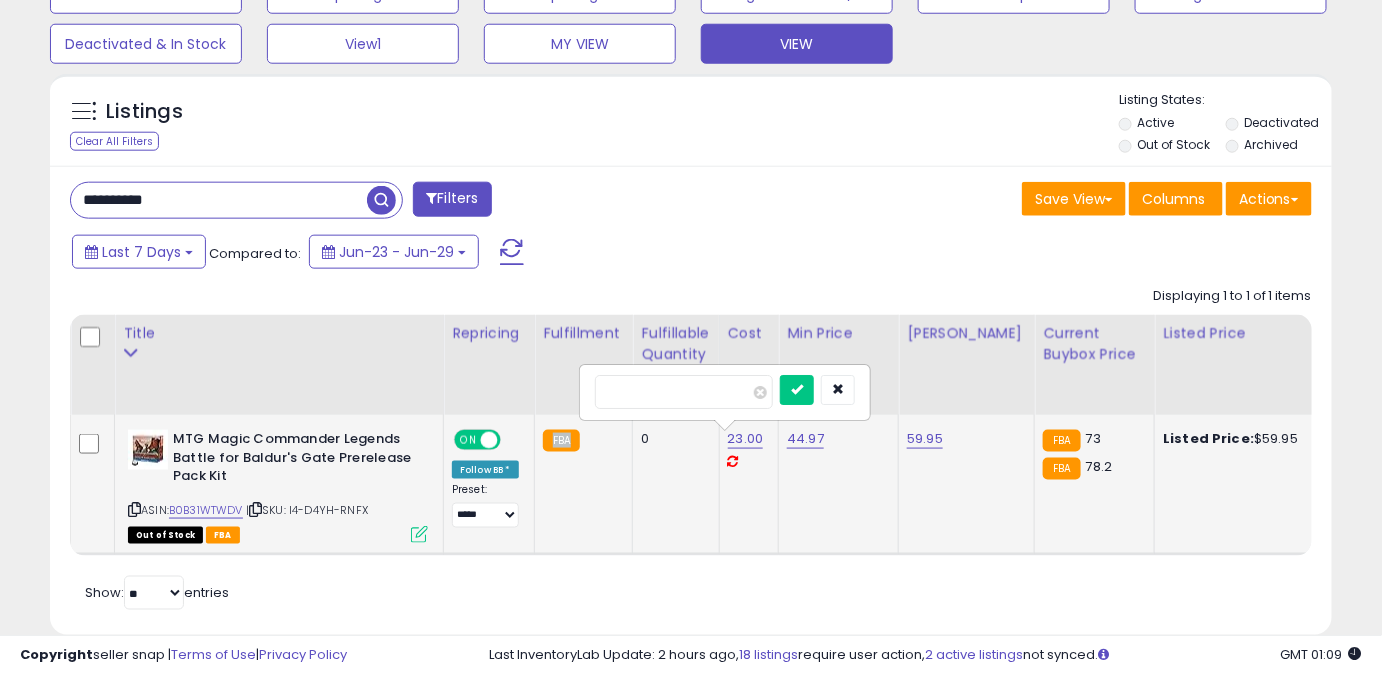 drag, startPoint x: 629, startPoint y: 519, endPoint x: 776, endPoint y: 454, distance: 160.72958 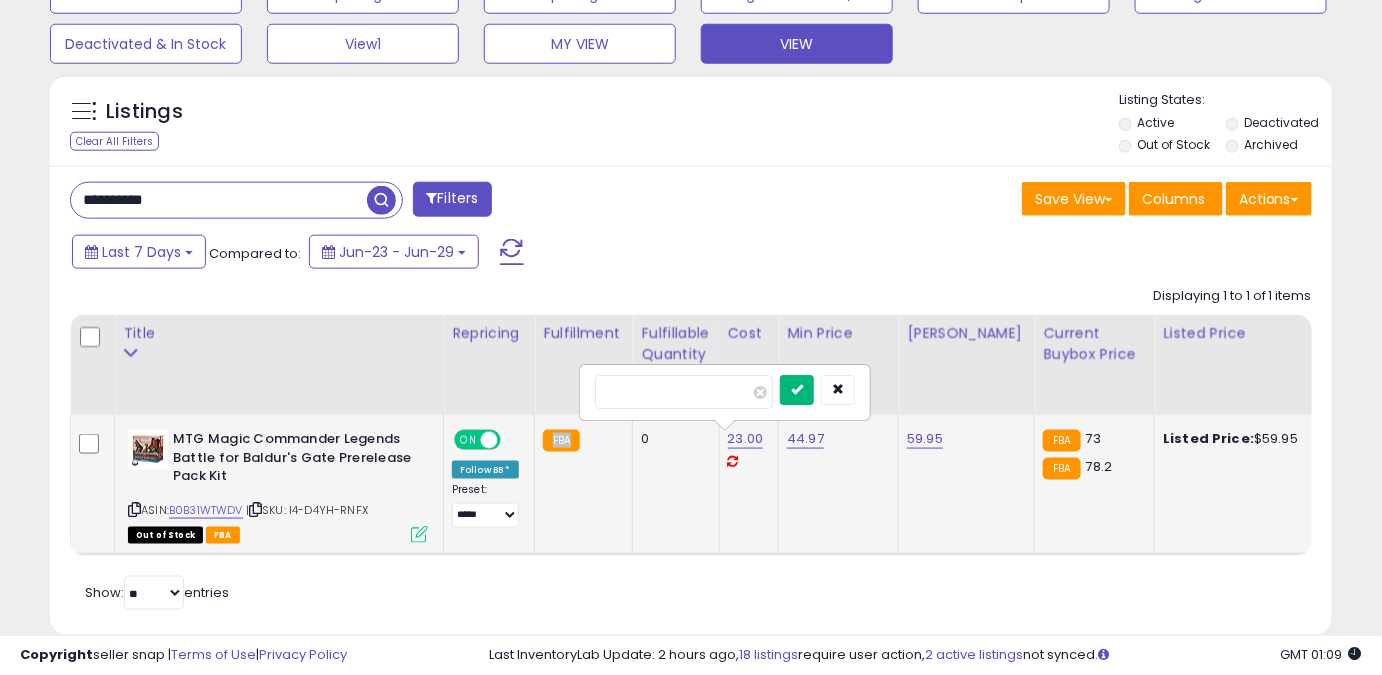 click at bounding box center [797, 390] 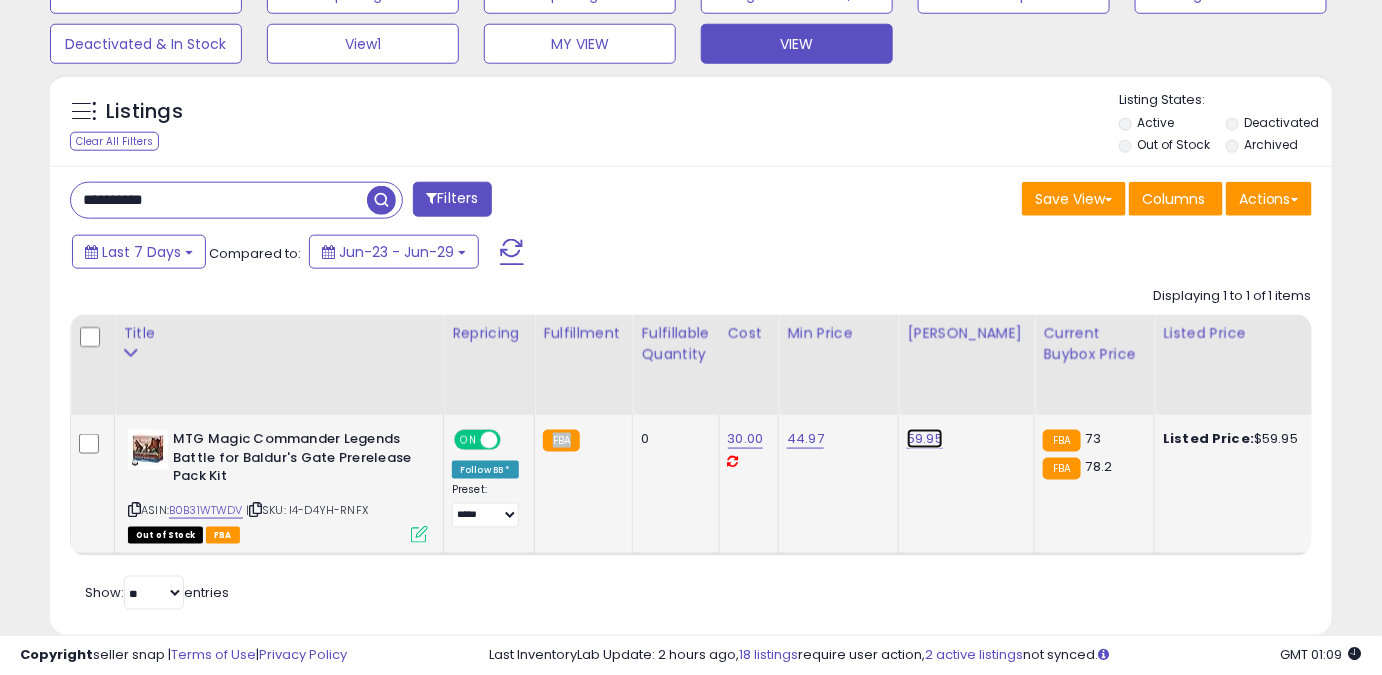 click on "59.95" at bounding box center (925, 439) 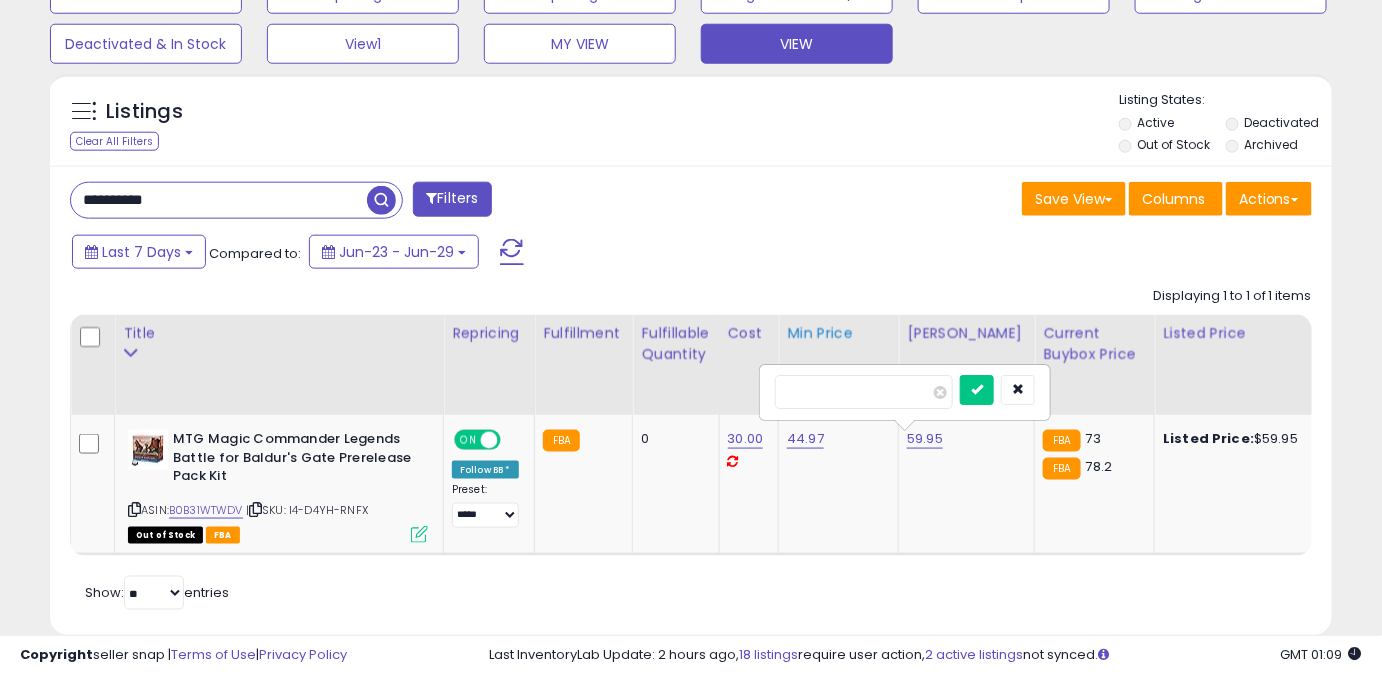 drag, startPoint x: 781, startPoint y: 398, endPoint x: 786, endPoint y: 345, distance: 53.235325 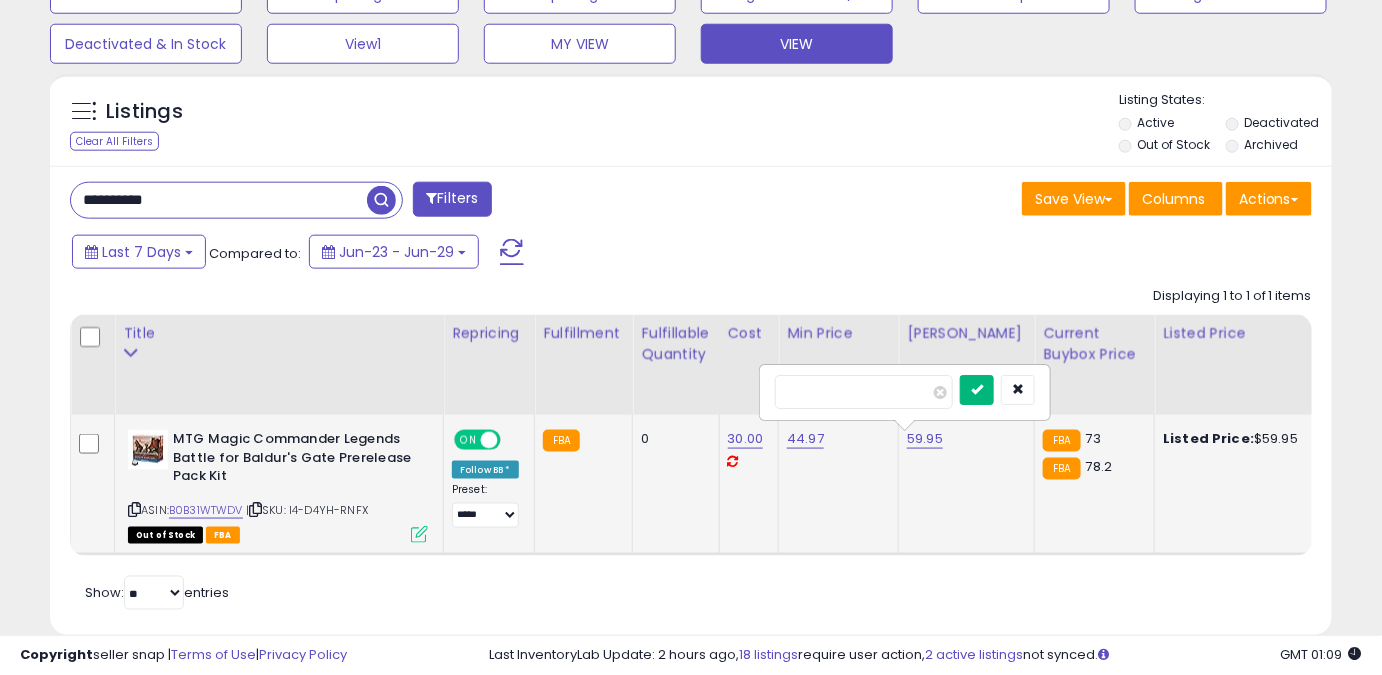 type on "******" 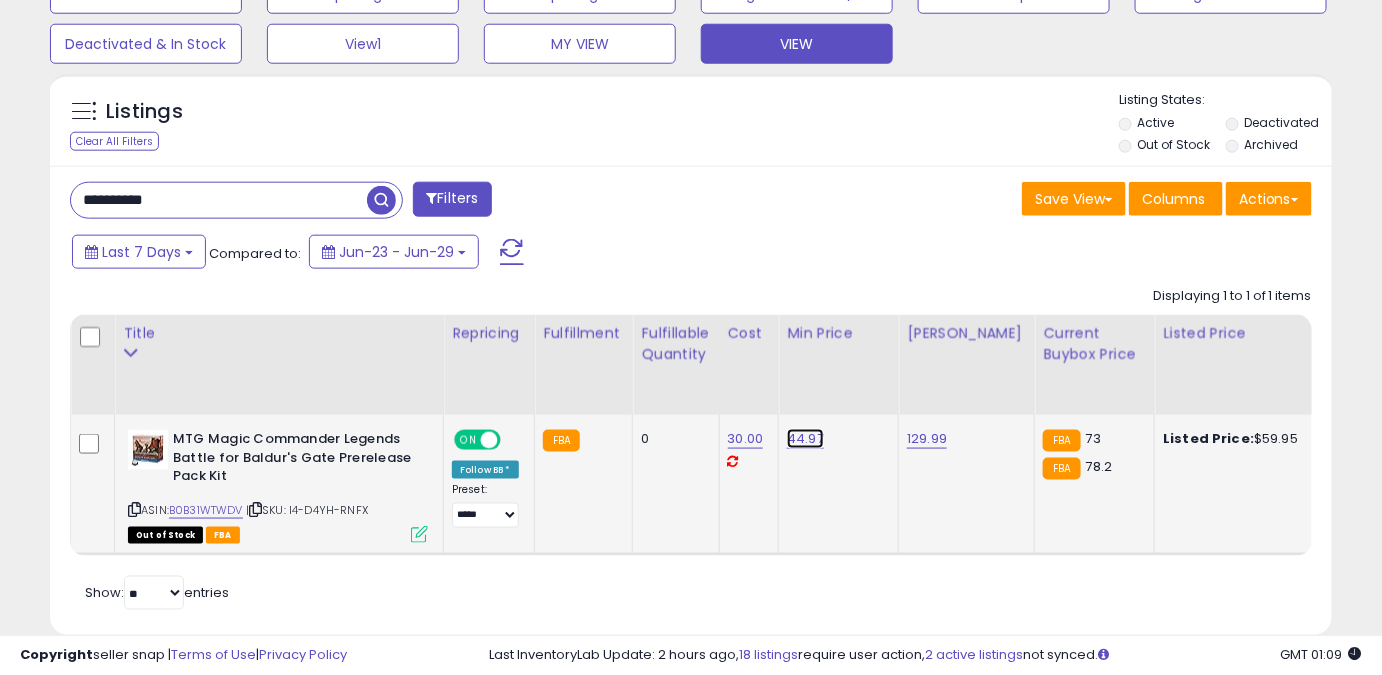 click on "44.97" at bounding box center (805, 439) 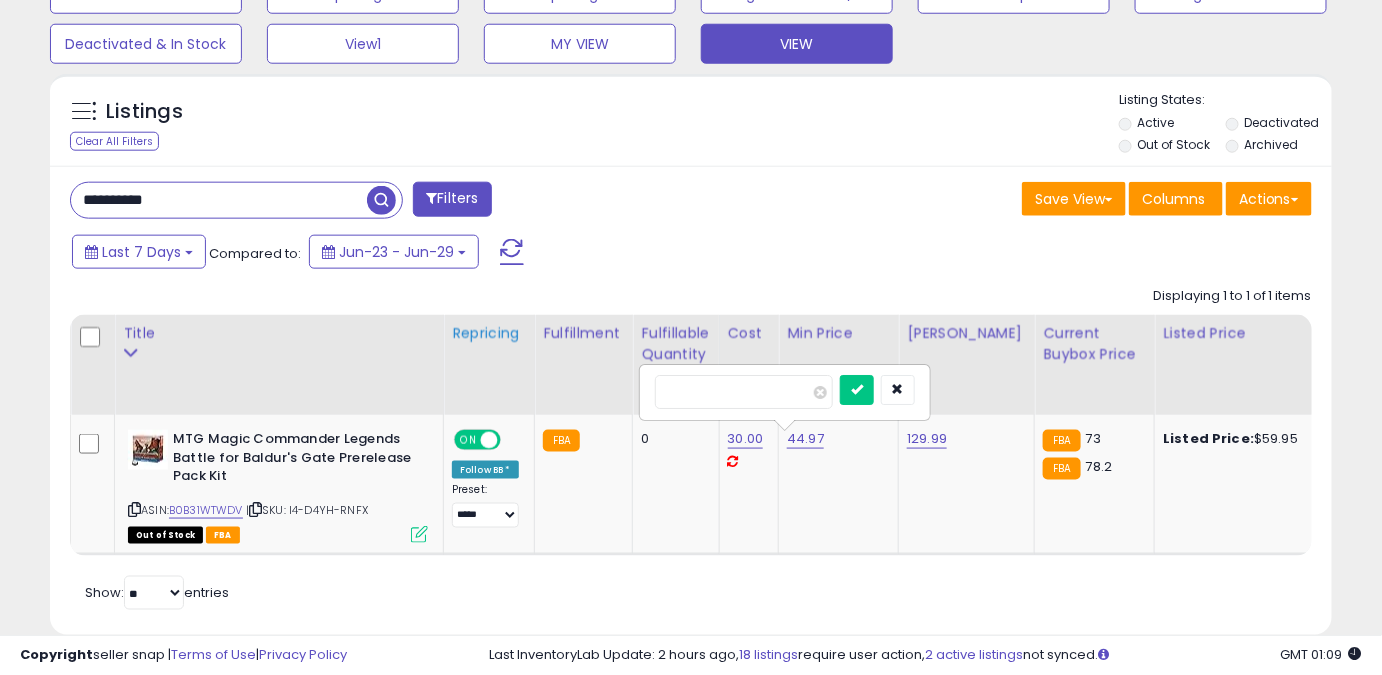 drag, startPoint x: 757, startPoint y: 399, endPoint x: 521, endPoint y: 401, distance: 236.00847 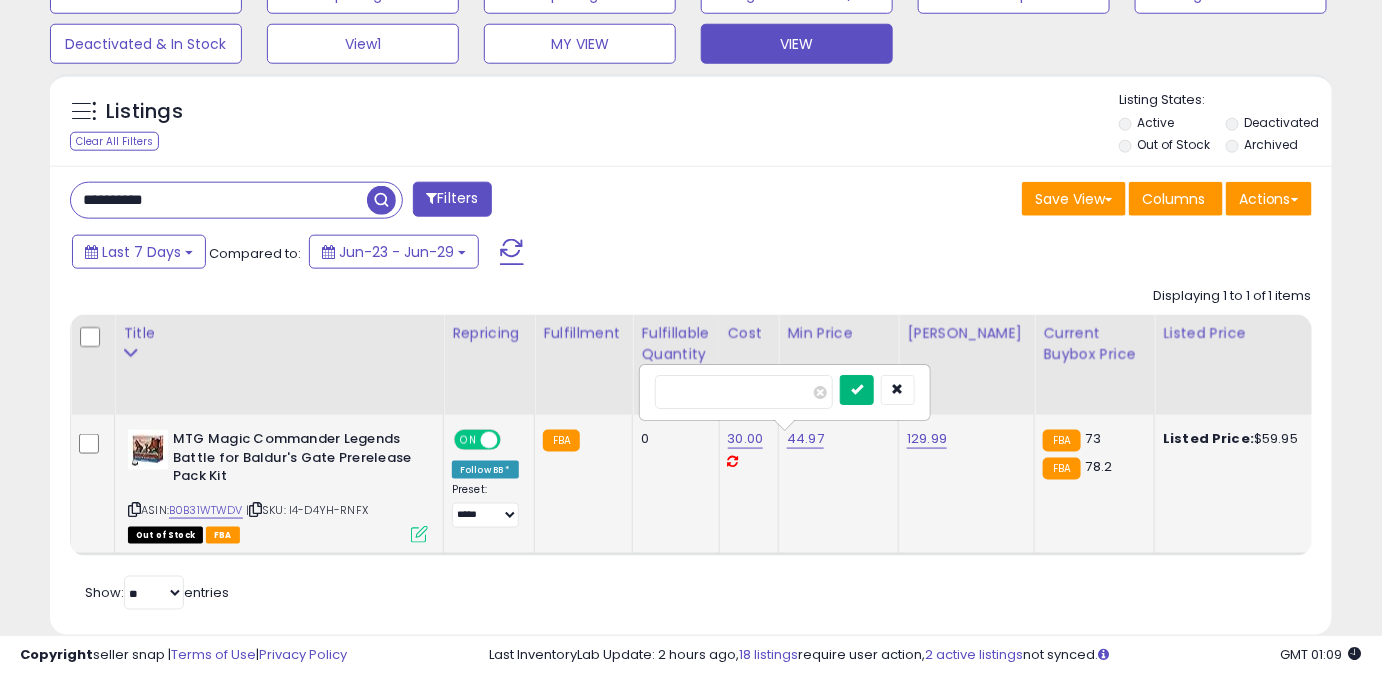 type on "*****" 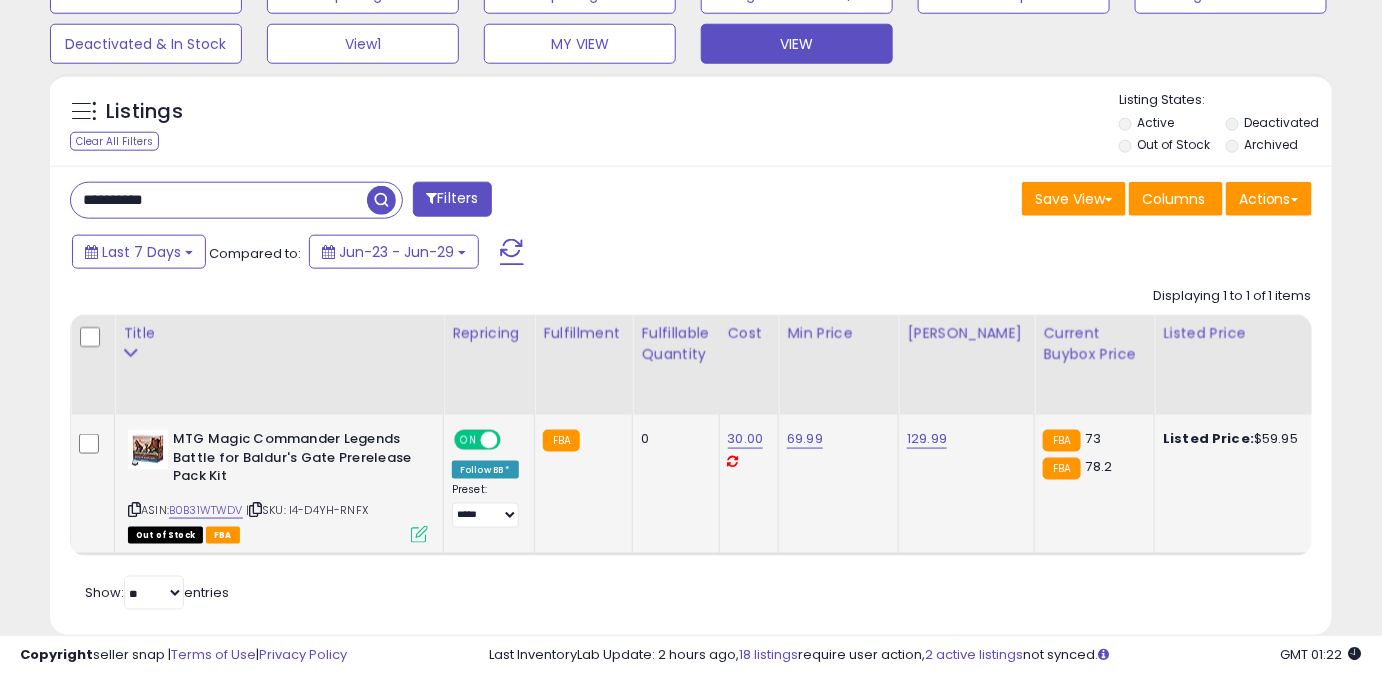 drag, startPoint x: 232, startPoint y: 200, endPoint x: 0, endPoint y: 147, distance: 237.97688 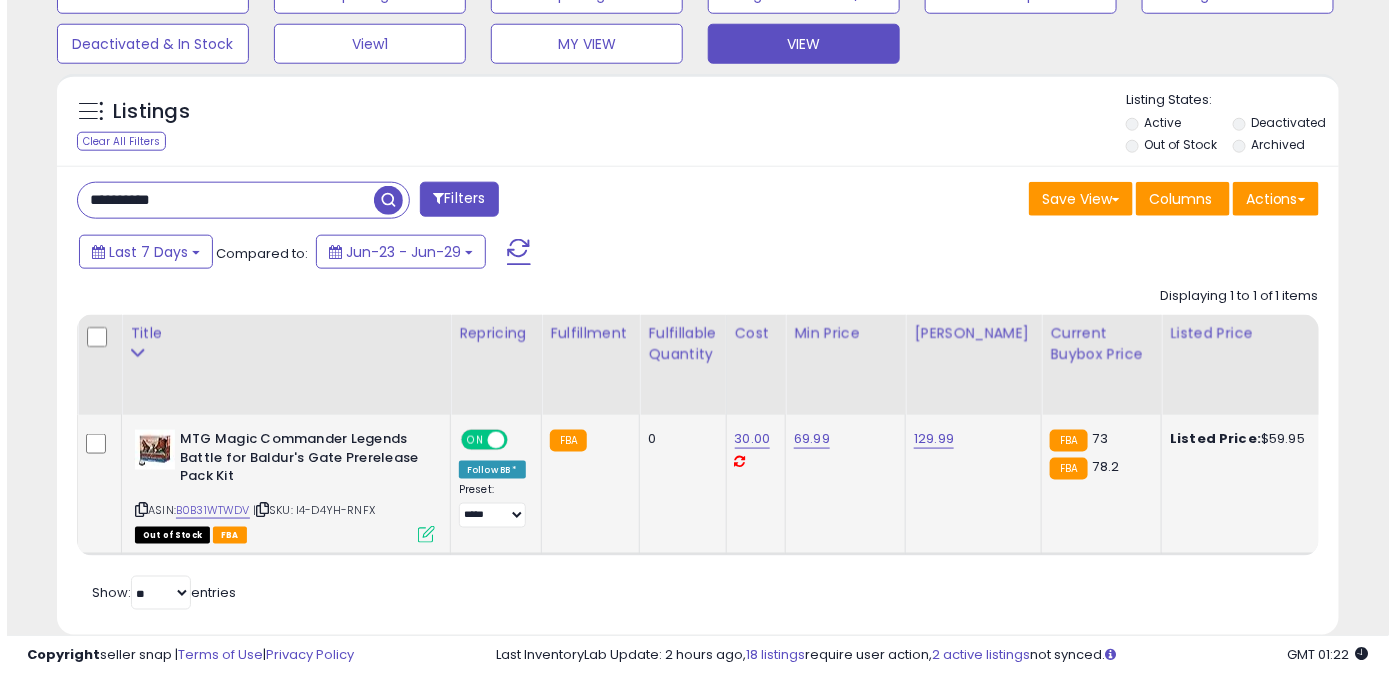 scroll, scrollTop: 565, scrollLeft: 0, axis: vertical 